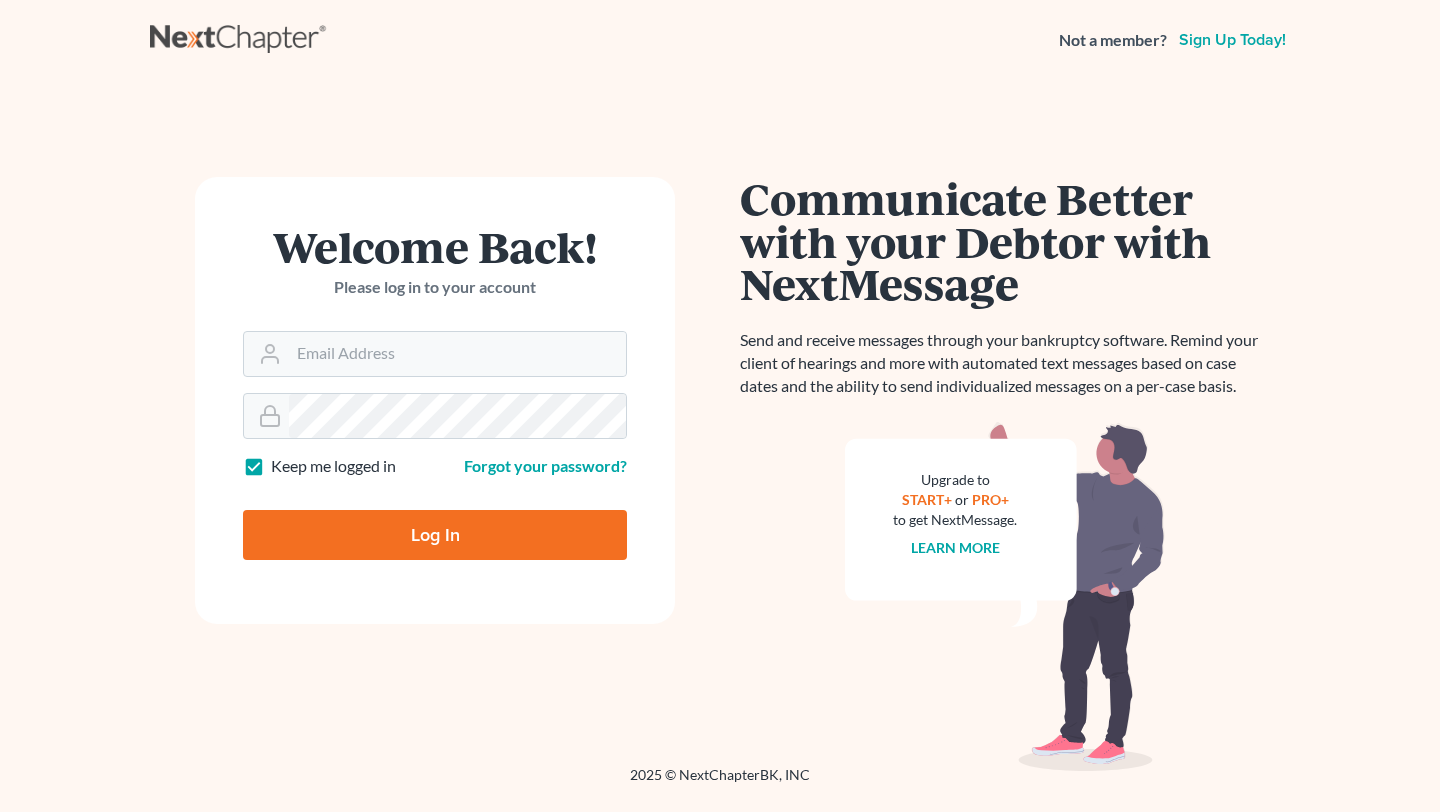 scroll, scrollTop: 0, scrollLeft: 0, axis: both 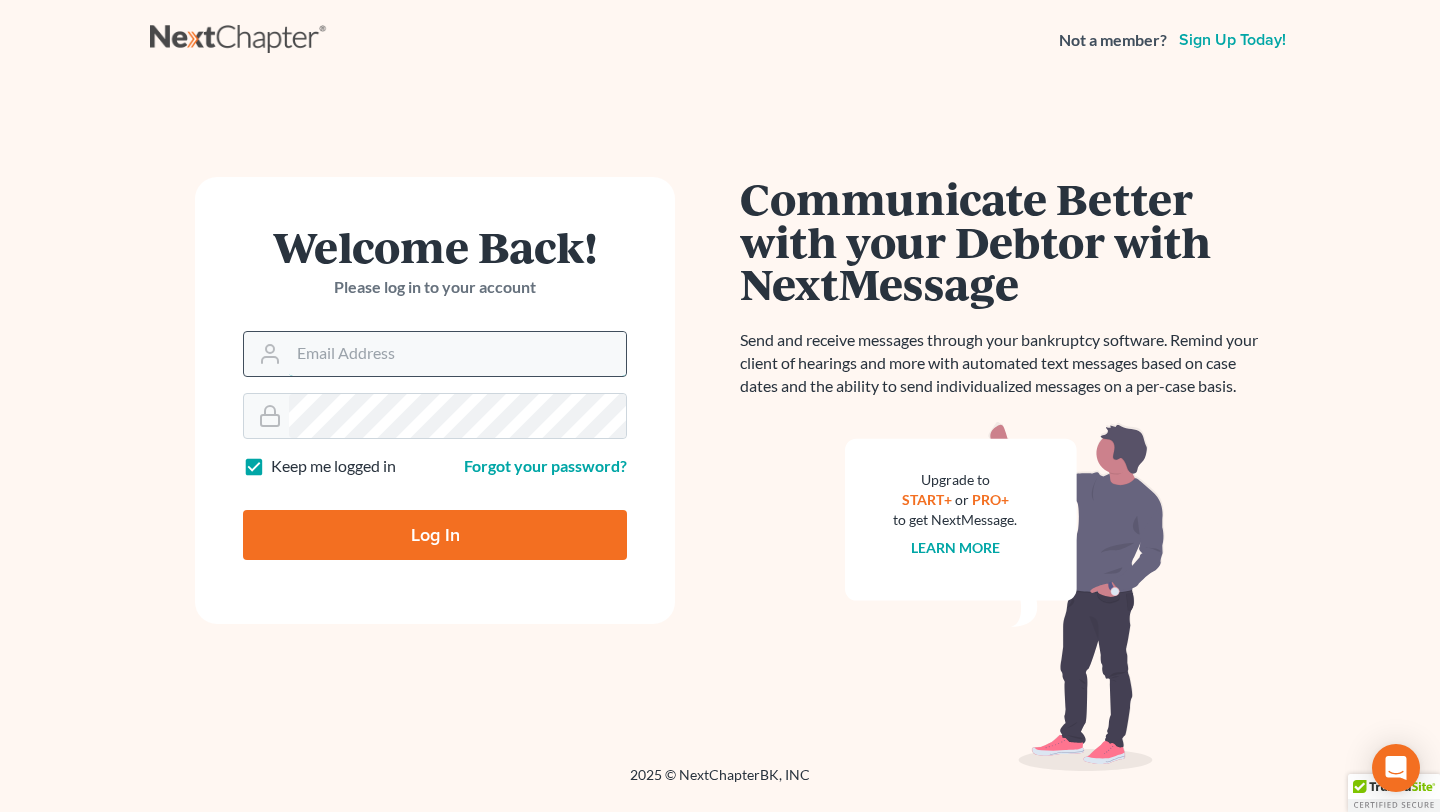 click on "Email Address" at bounding box center (457, 354) 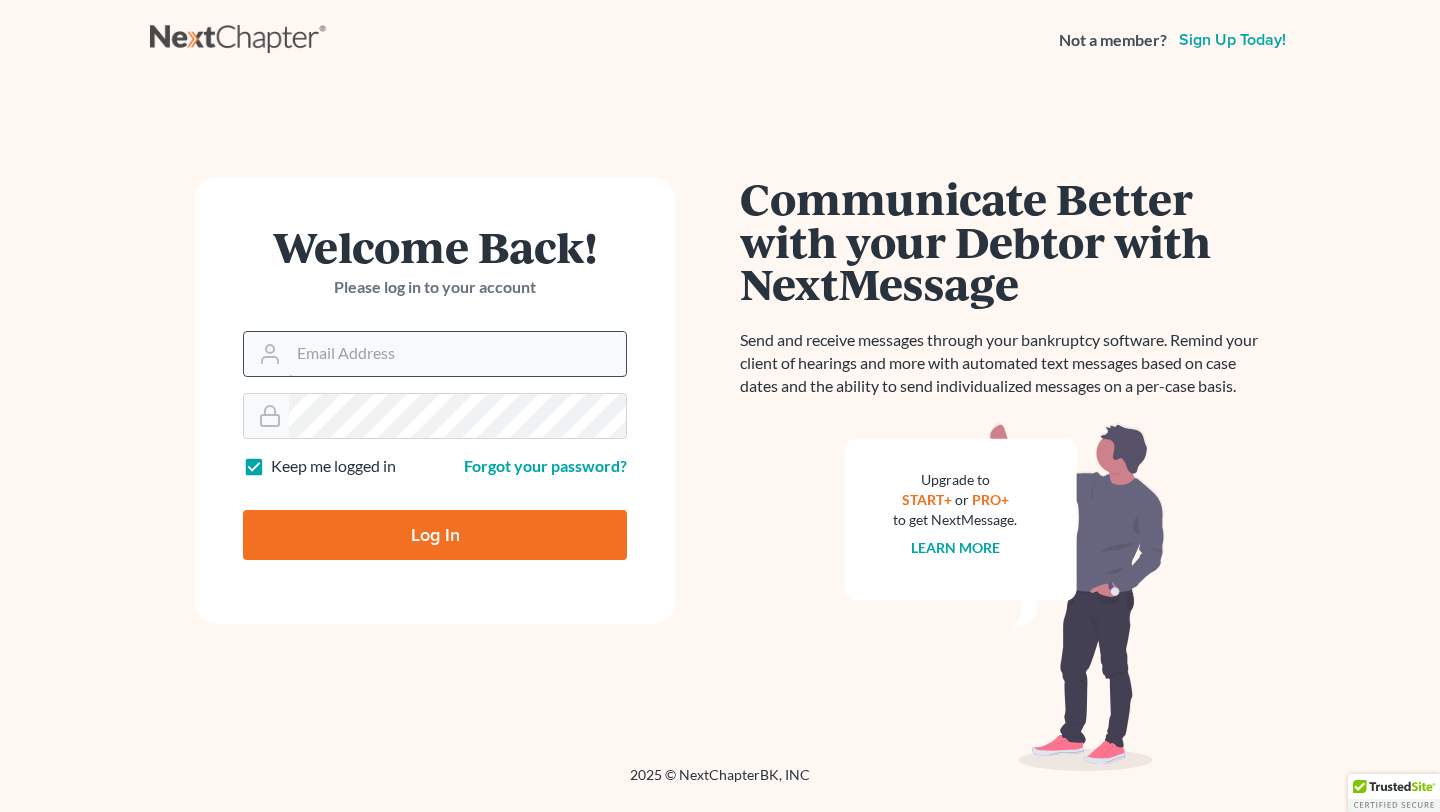 type on "kenweeden@att.net" 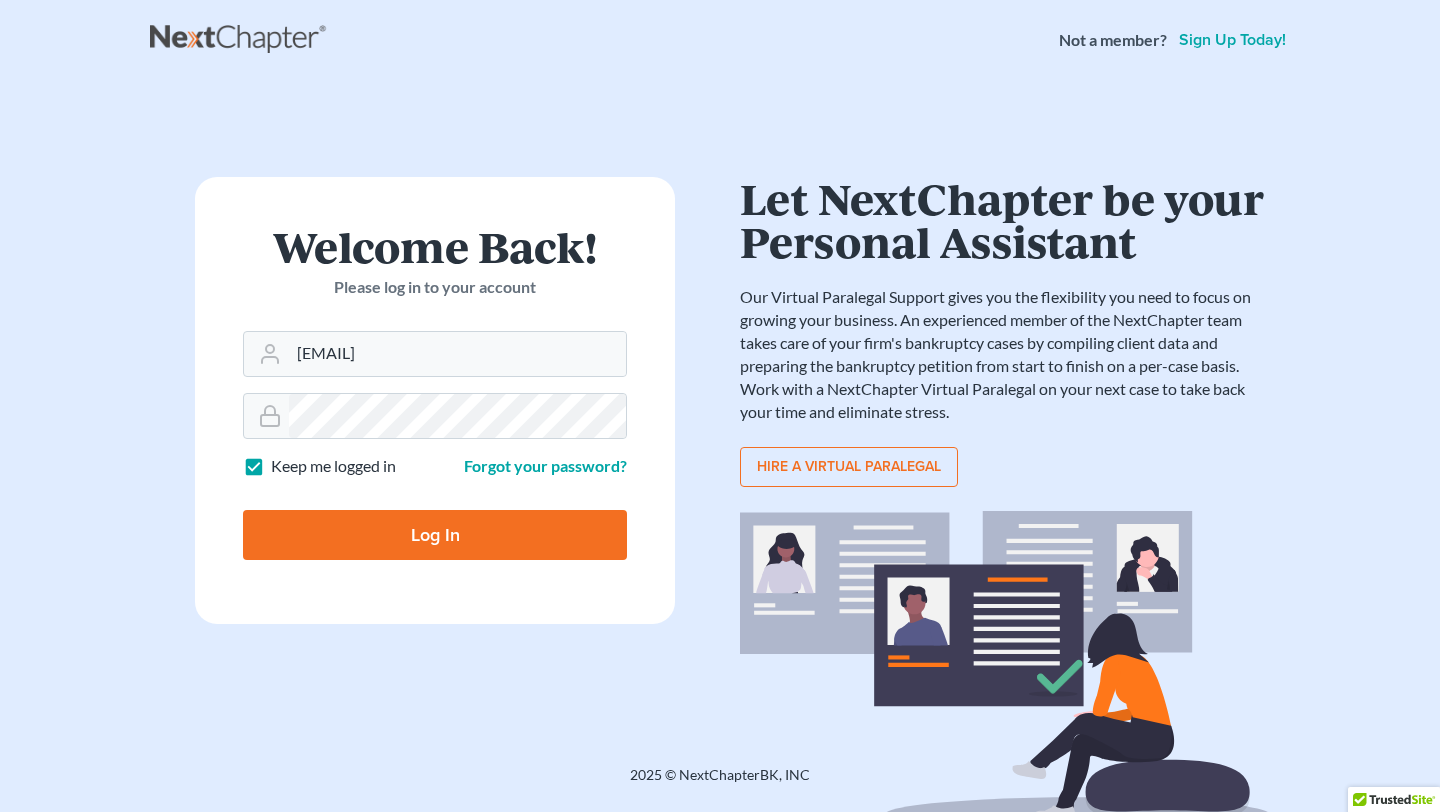 click on "Log In" at bounding box center (435, 535) 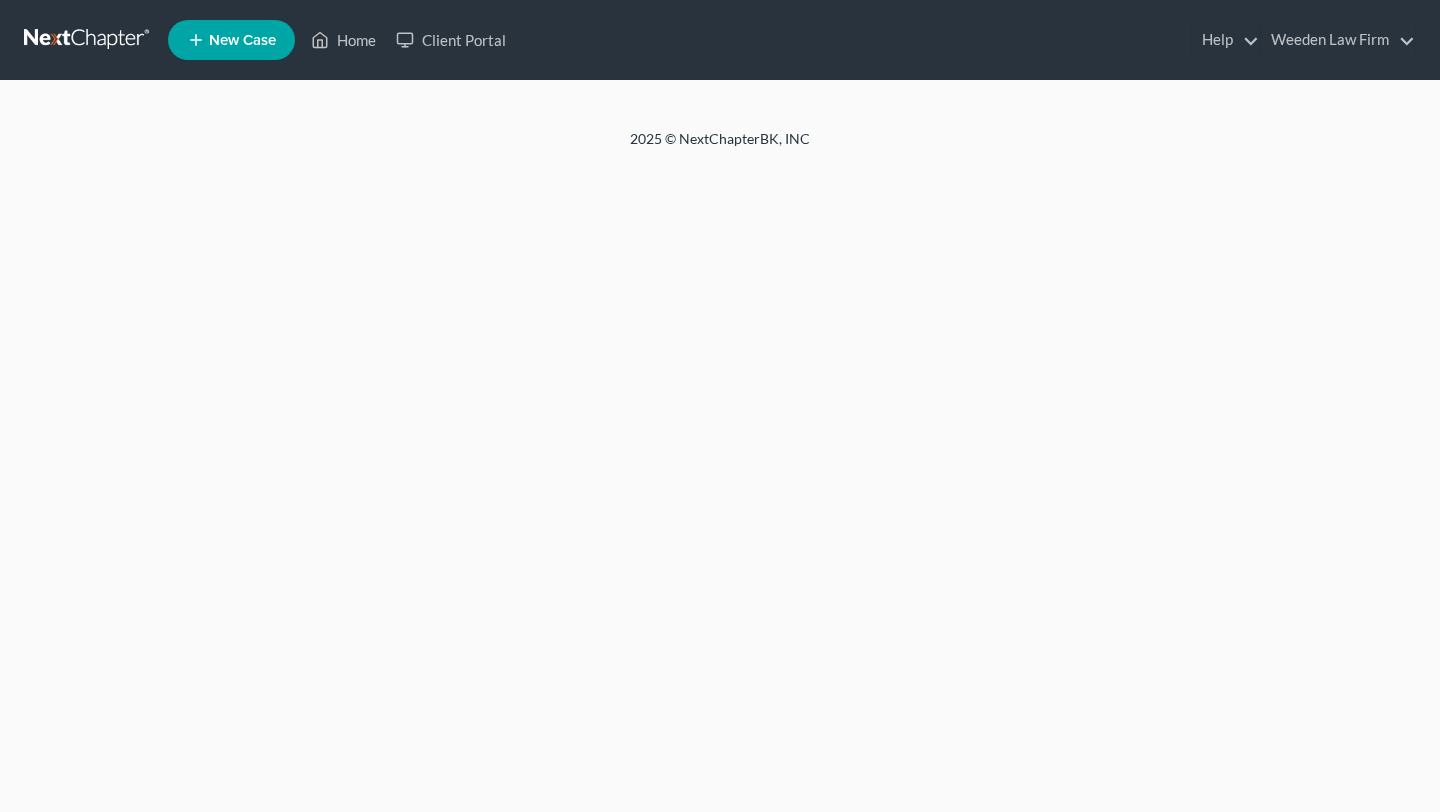scroll, scrollTop: 0, scrollLeft: 0, axis: both 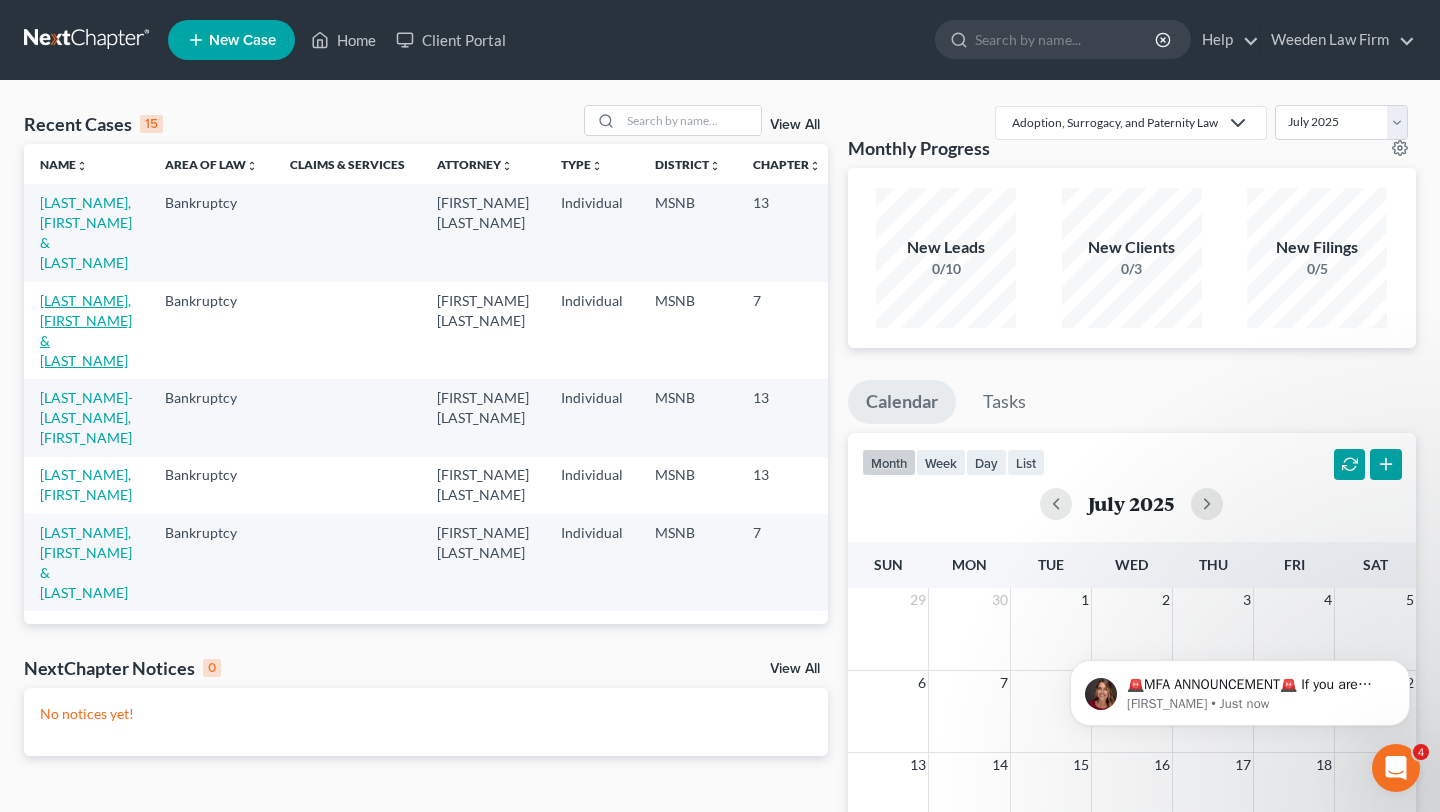 click on "[LAST_NAME], [FIRST_NAME] & [LAST_NAME]" at bounding box center (86, 330) 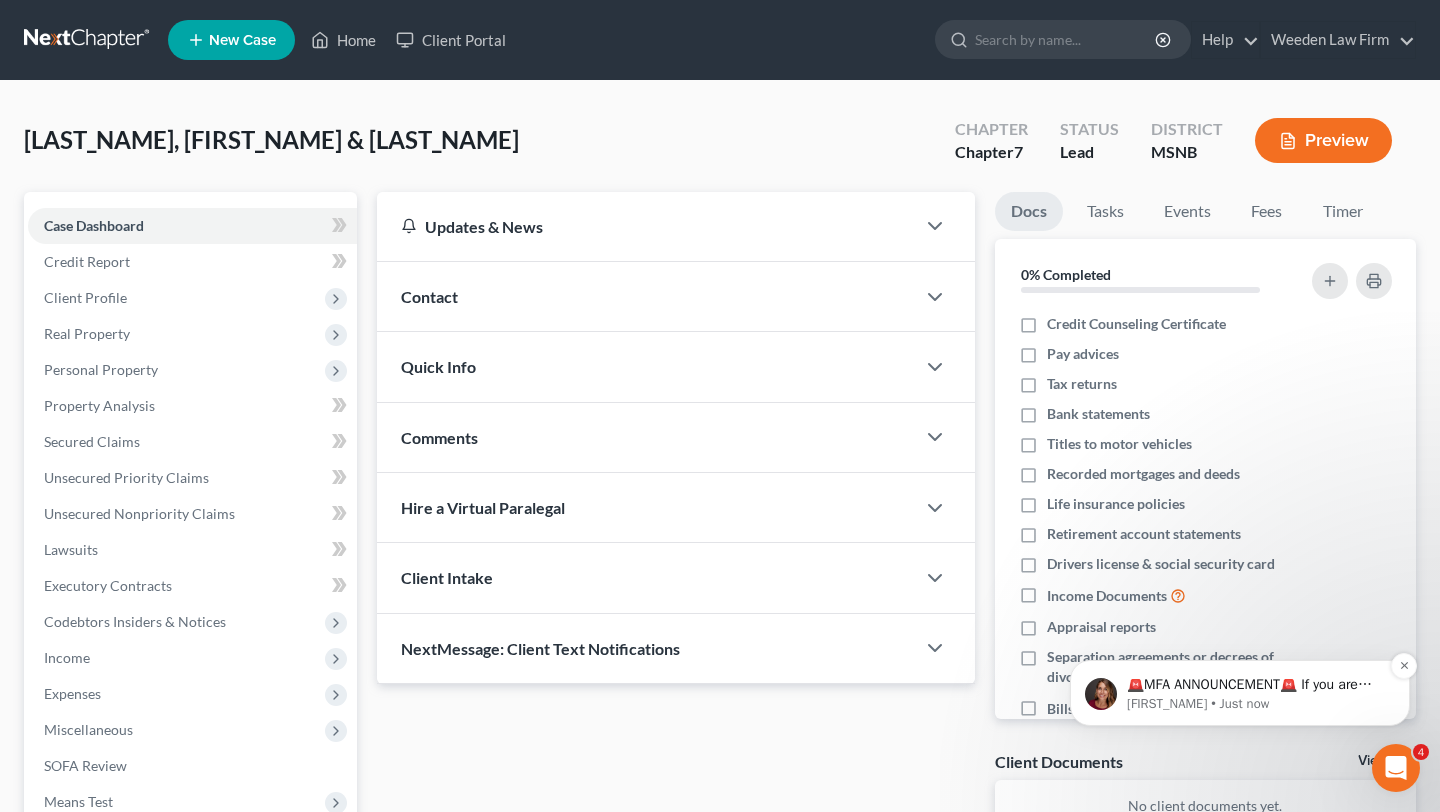 click at bounding box center (1101, 694) 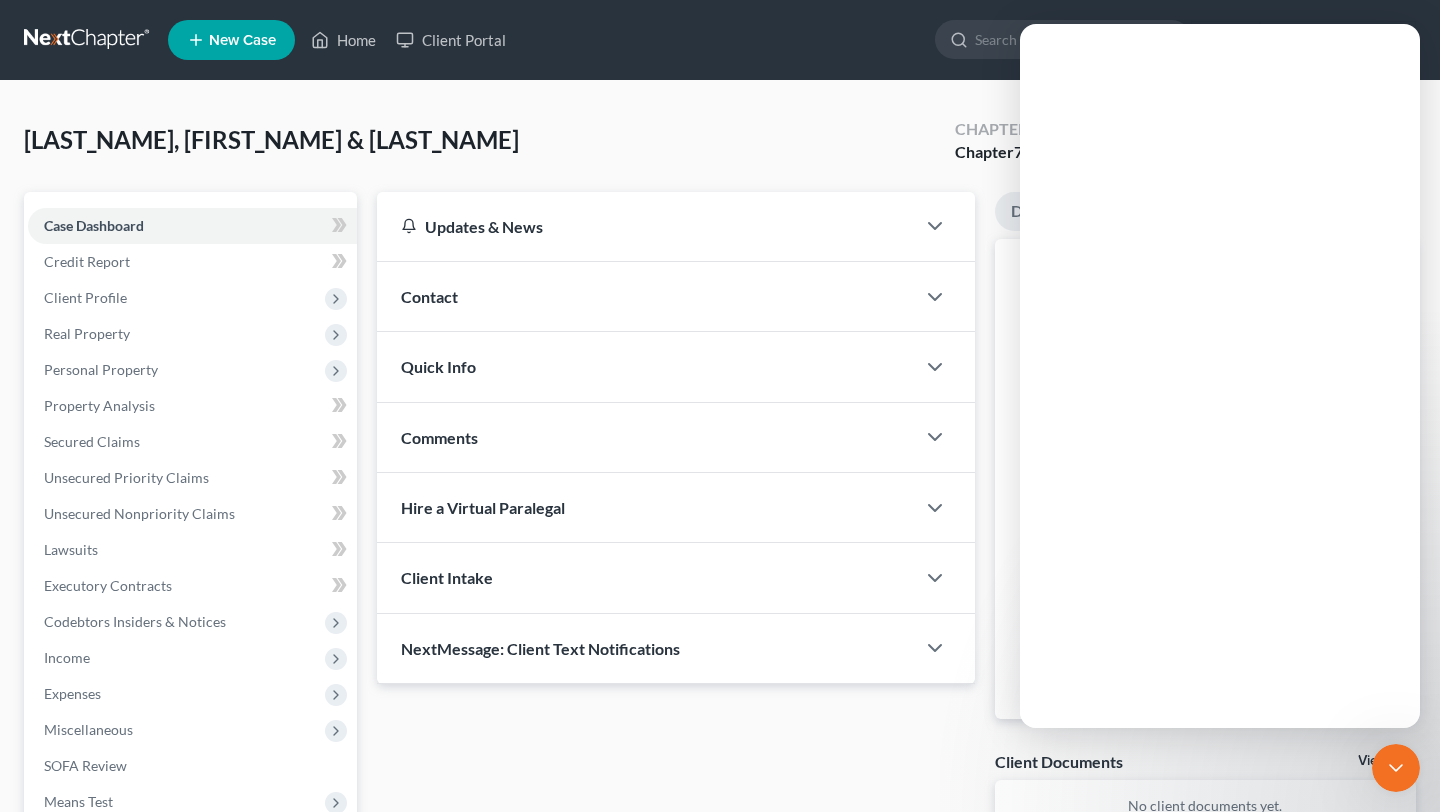 scroll, scrollTop: 0, scrollLeft: 0, axis: both 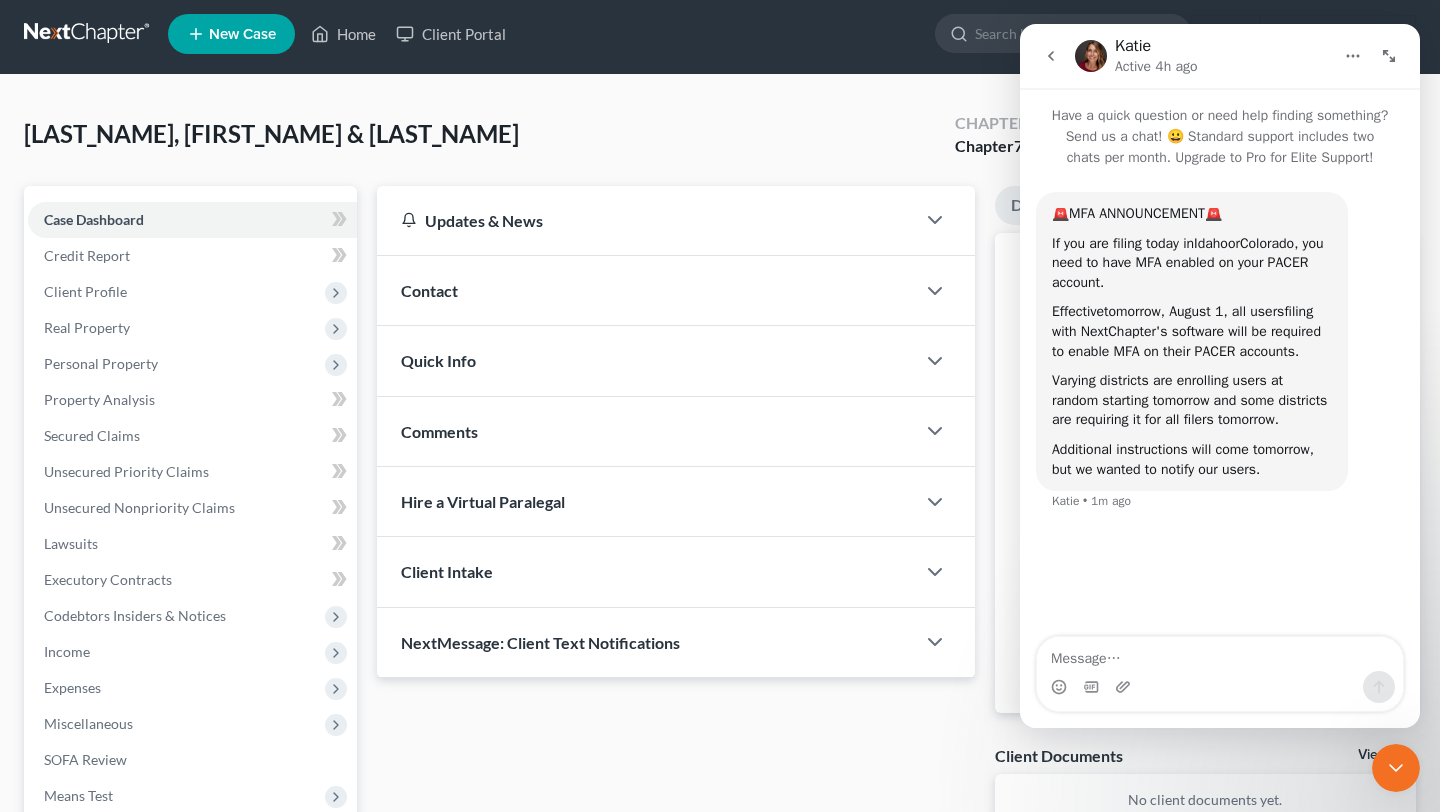click 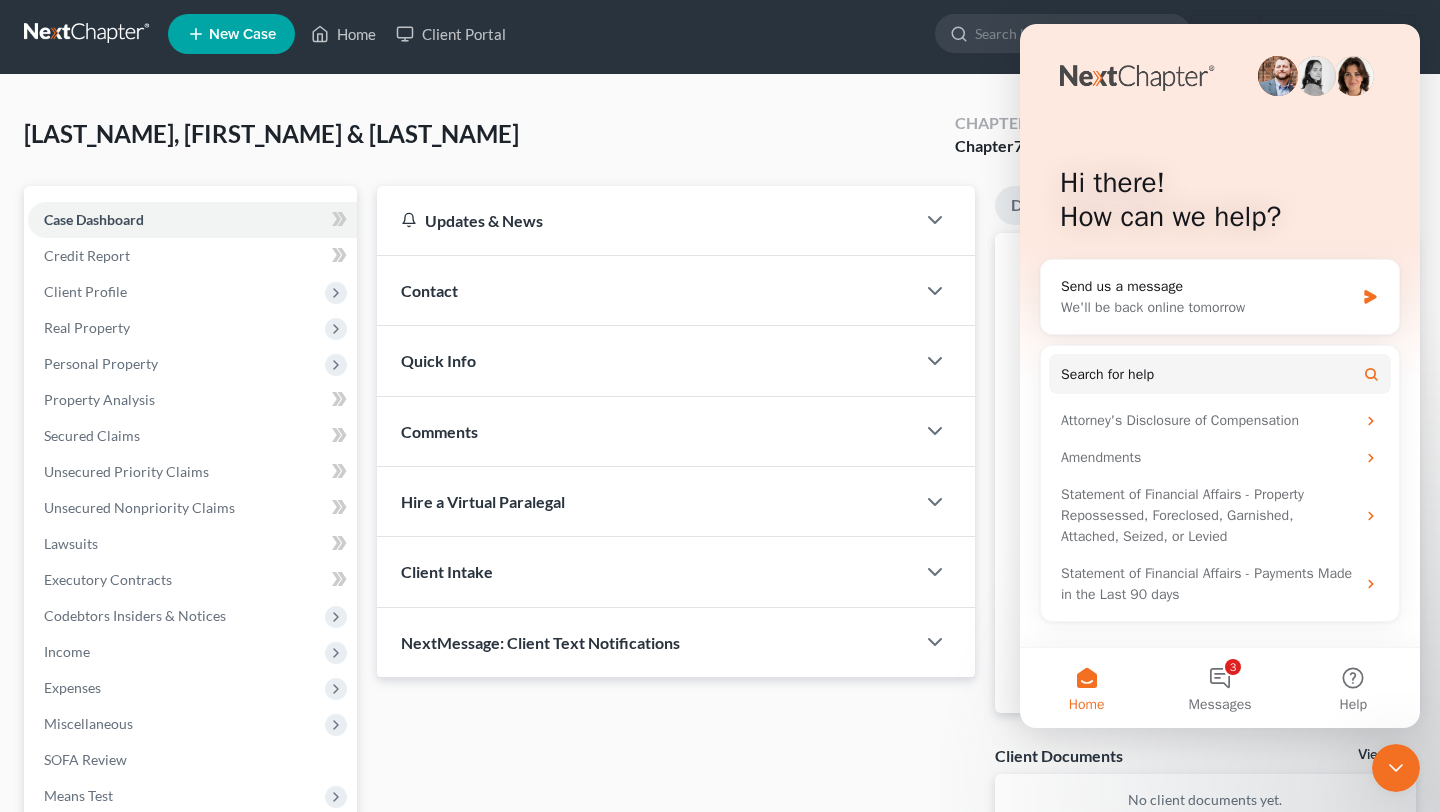click at bounding box center (1220, 376) 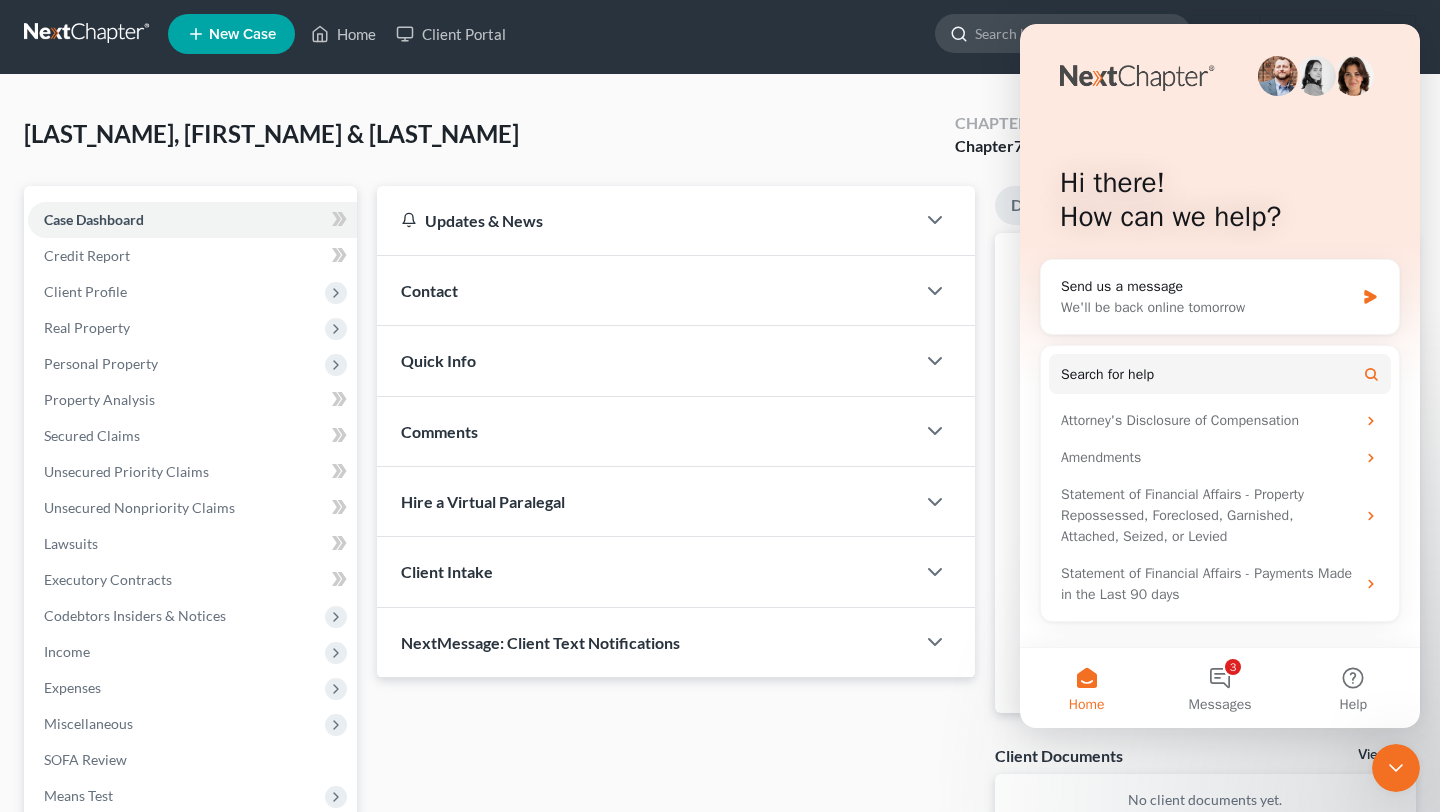 click at bounding box center (1066, 33) 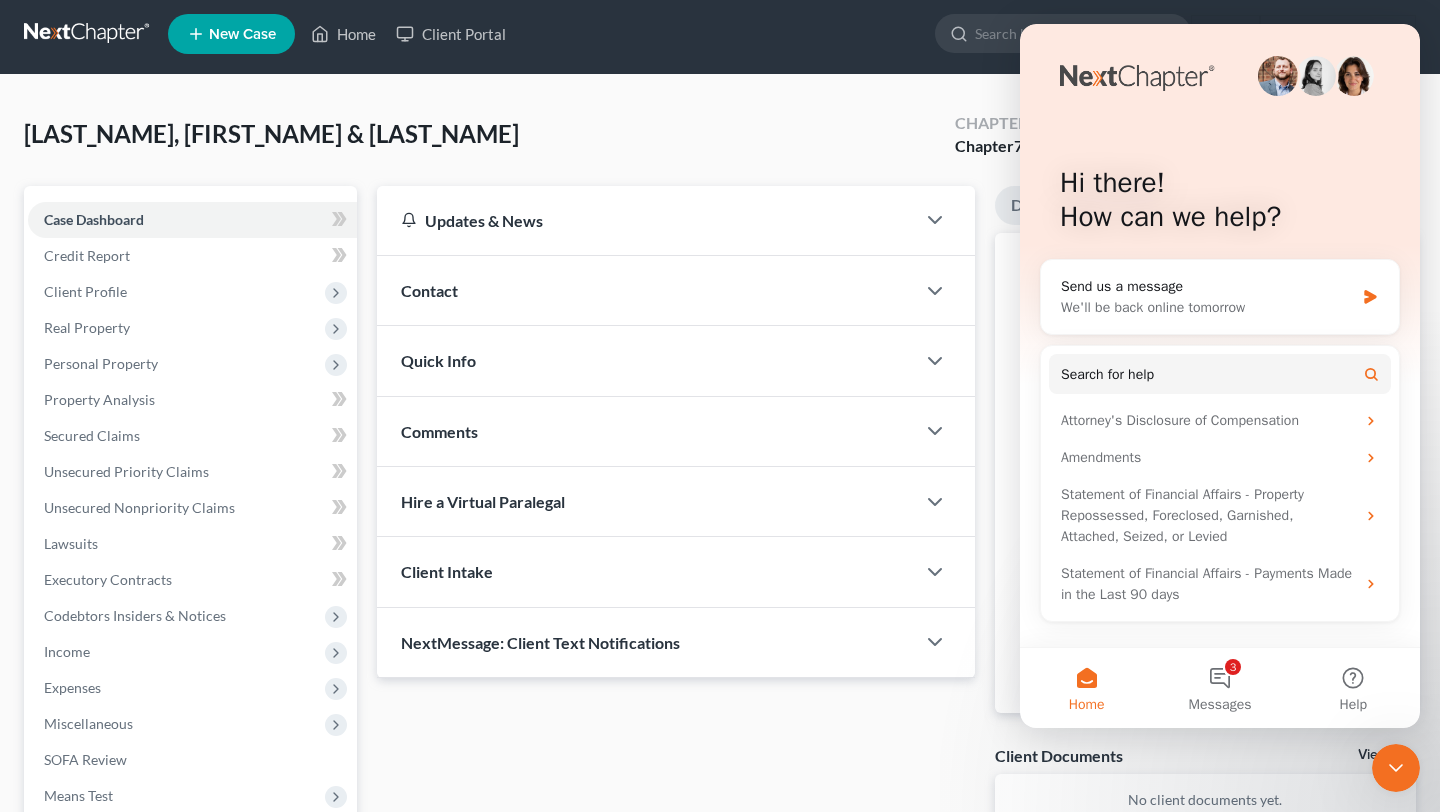 click on "Home" at bounding box center [1086, 688] 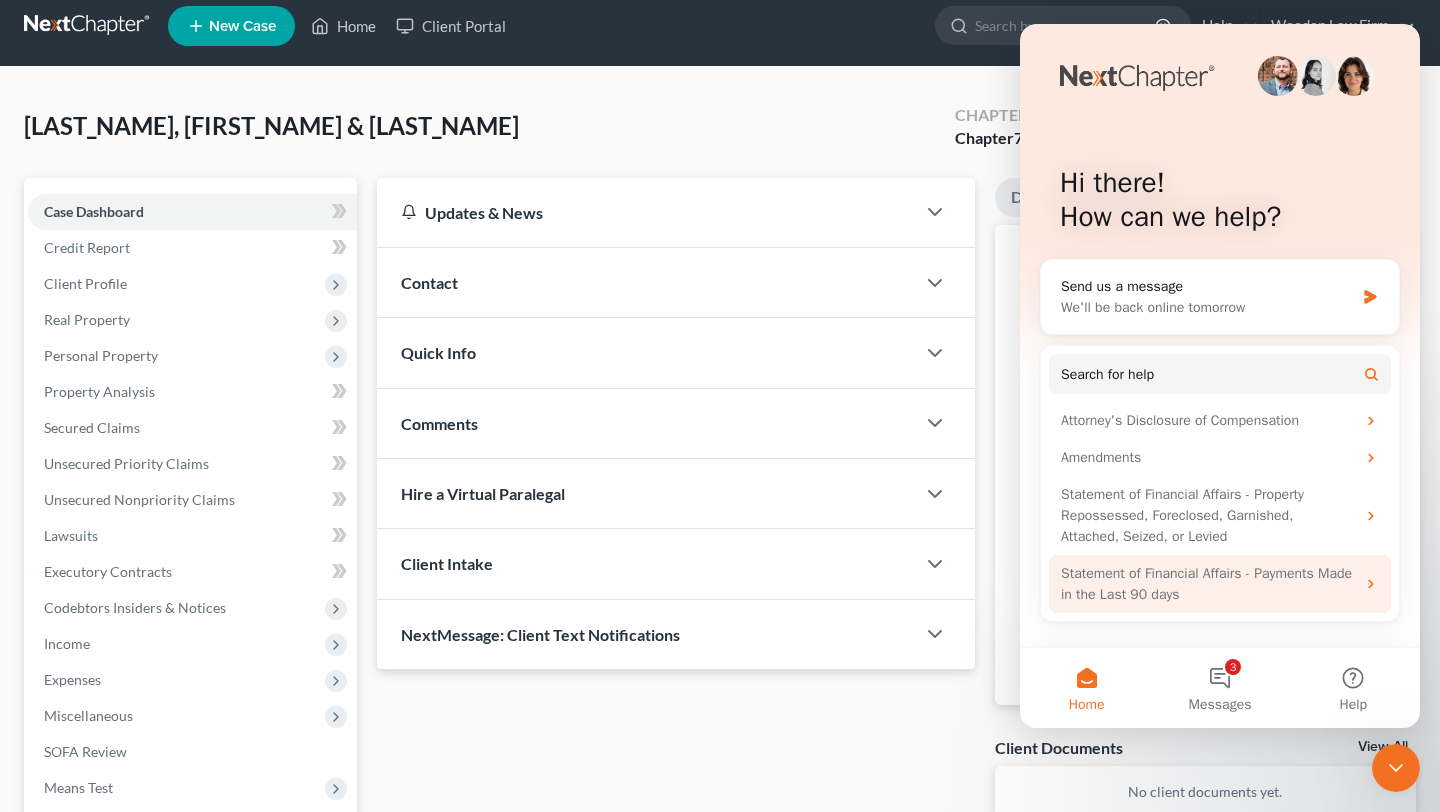 scroll, scrollTop: 0, scrollLeft: 0, axis: both 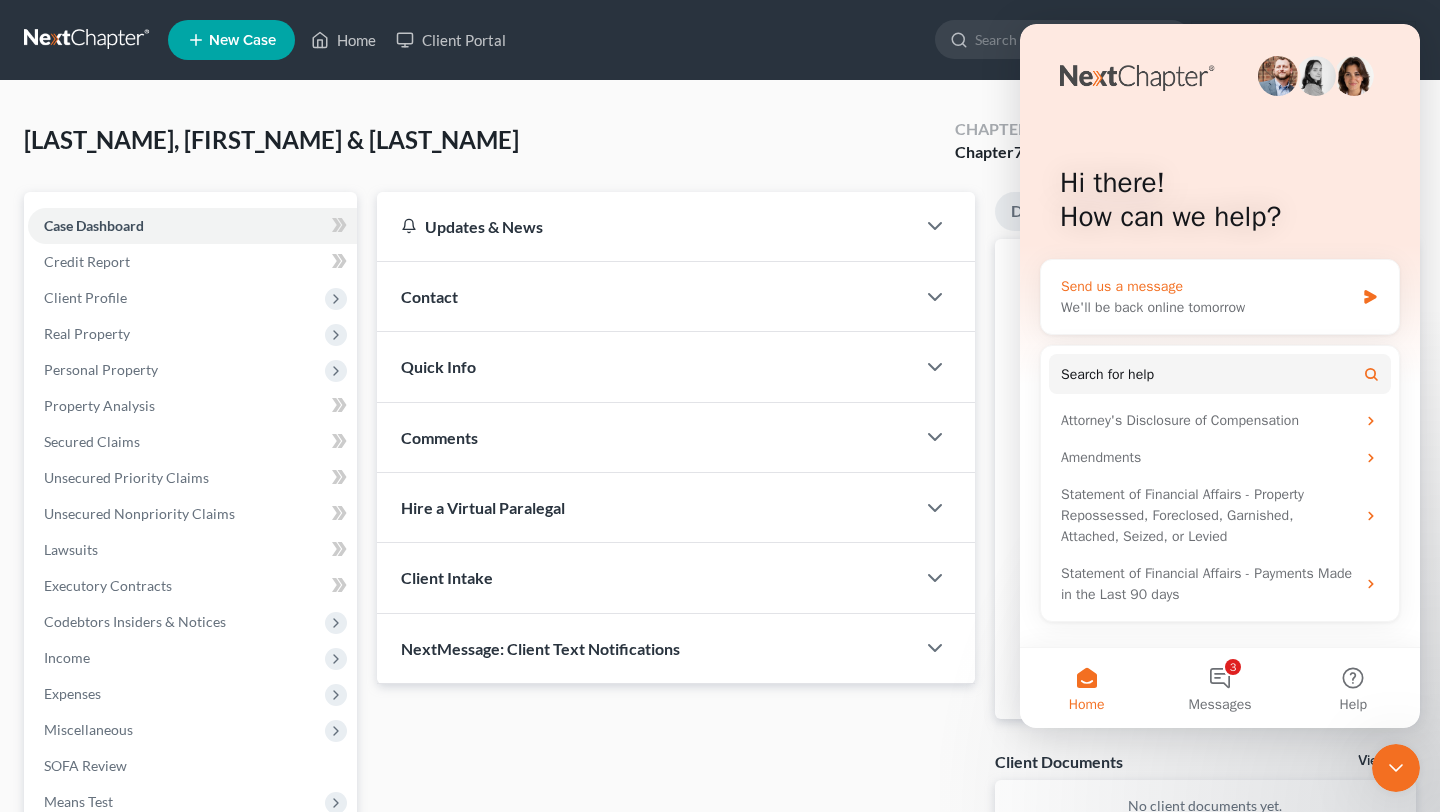 click on "Send us a message" at bounding box center (1207, 286) 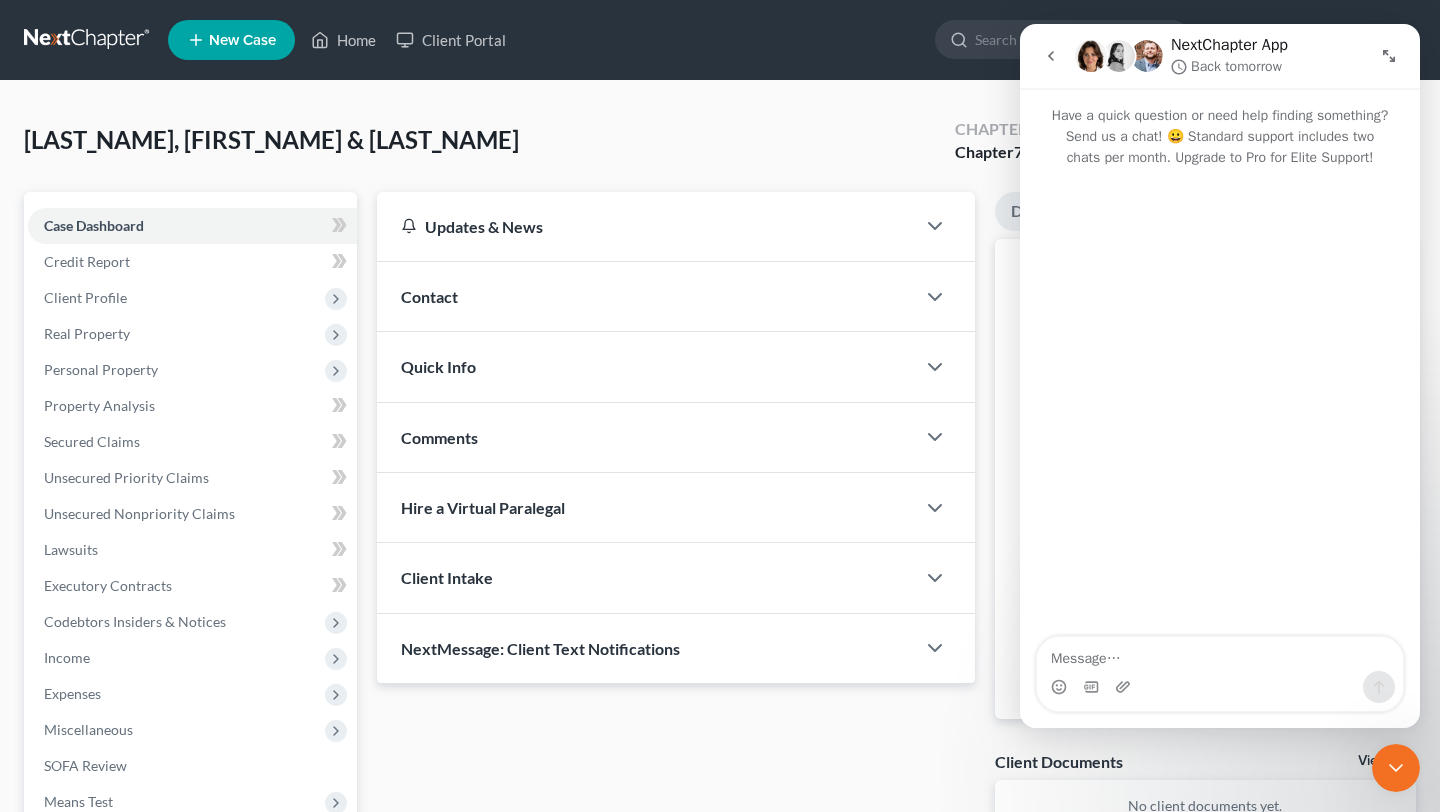 click 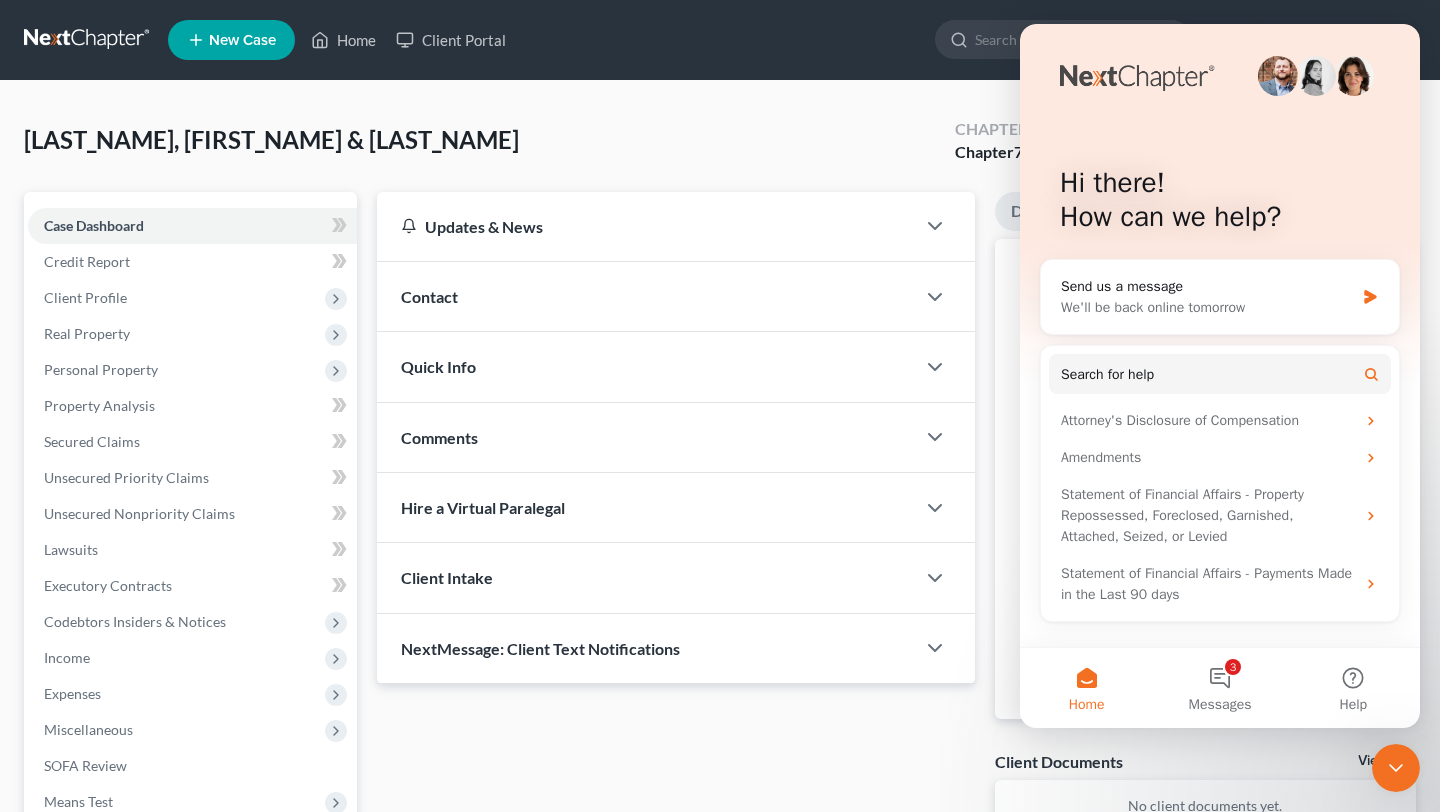click at bounding box center [1396, 768] 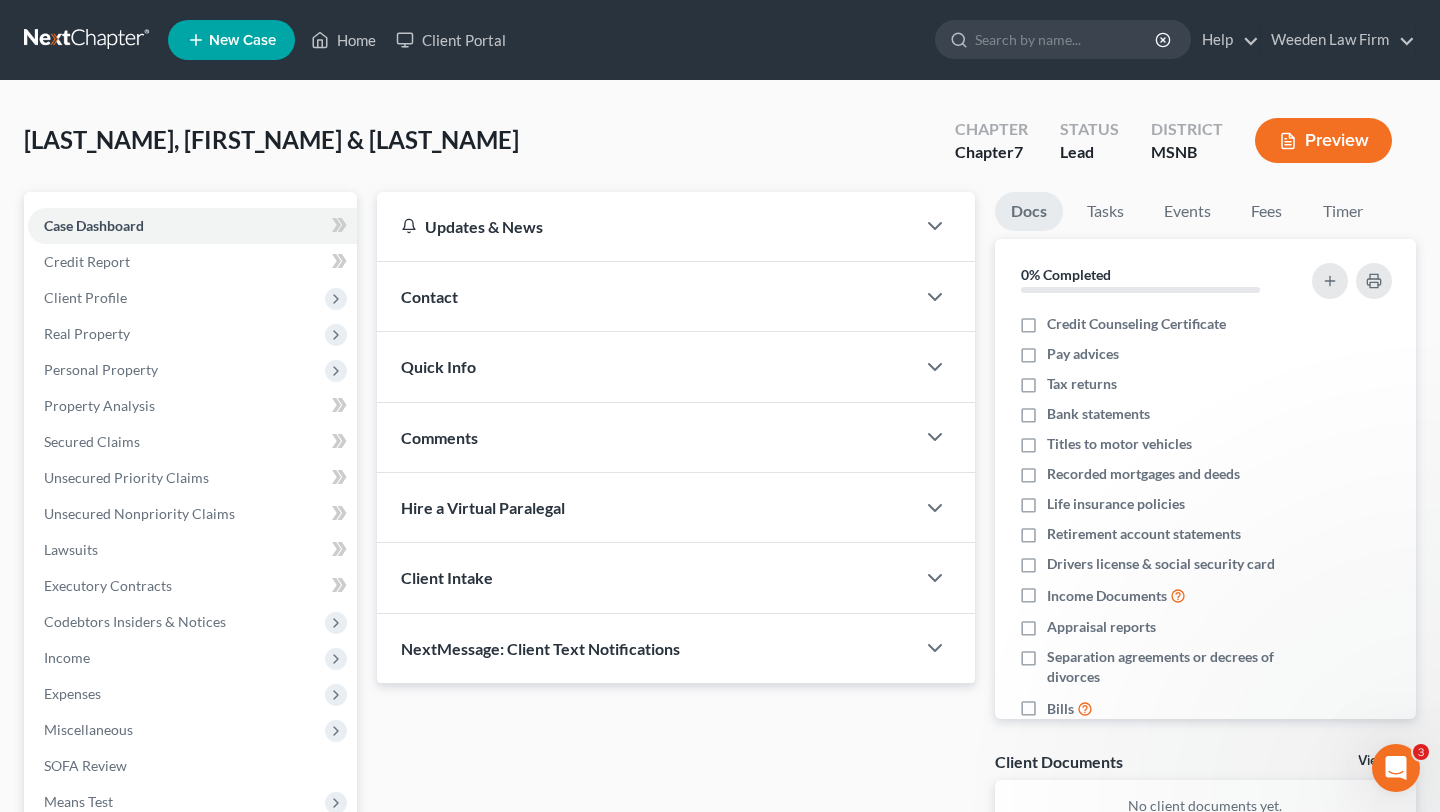 scroll, scrollTop: 0, scrollLeft: 0, axis: both 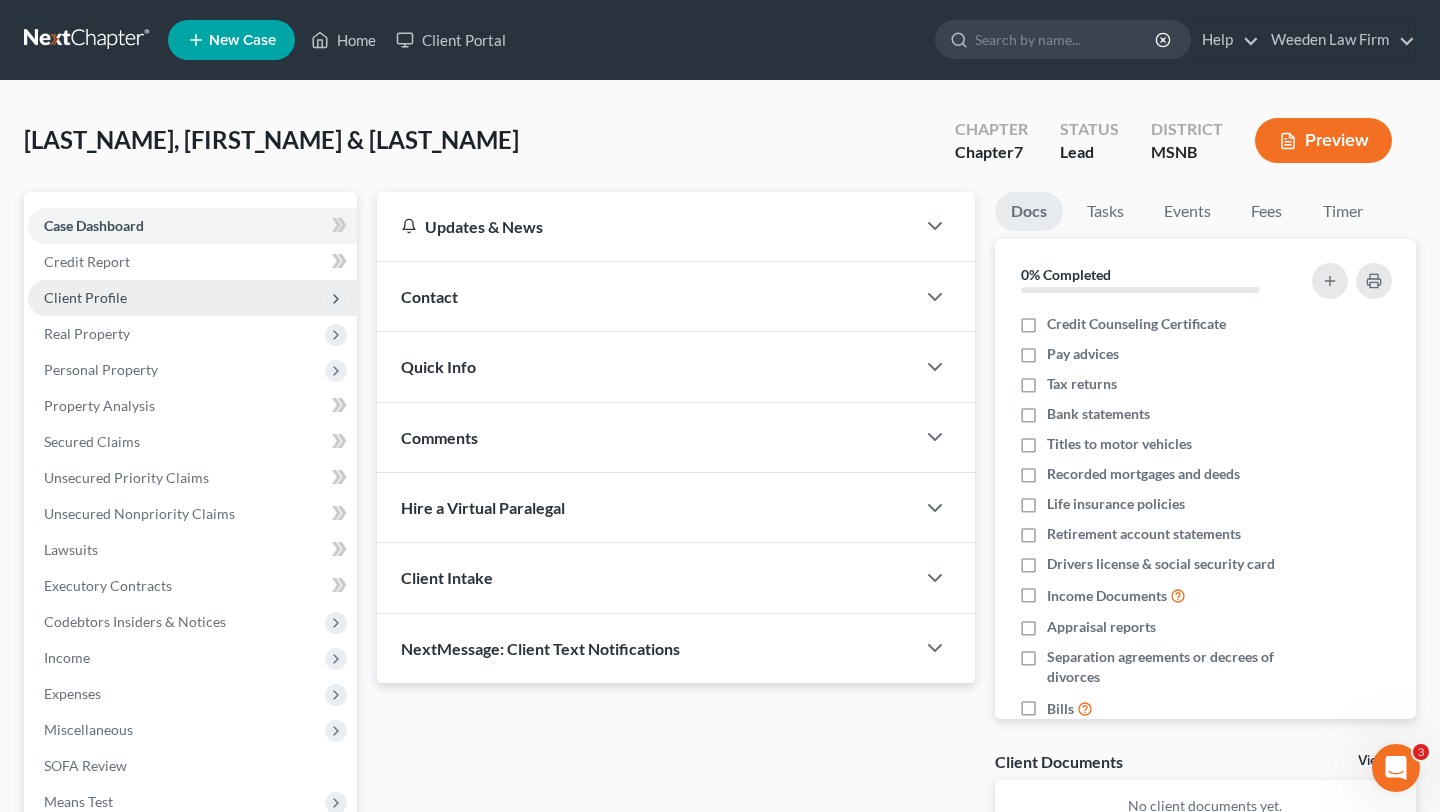click on "Client Profile" at bounding box center (192, 298) 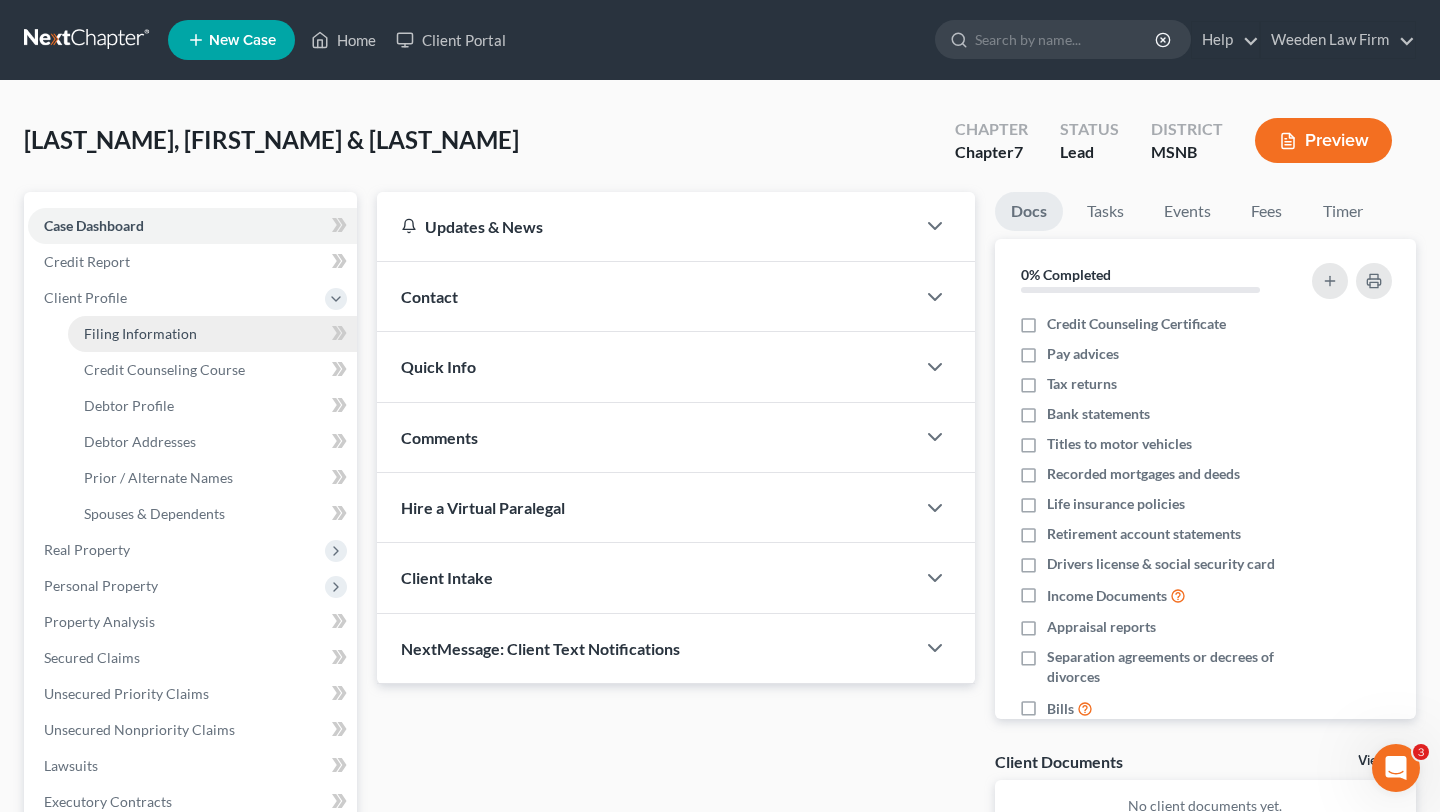 click on "Filing Information" at bounding box center [140, 333] 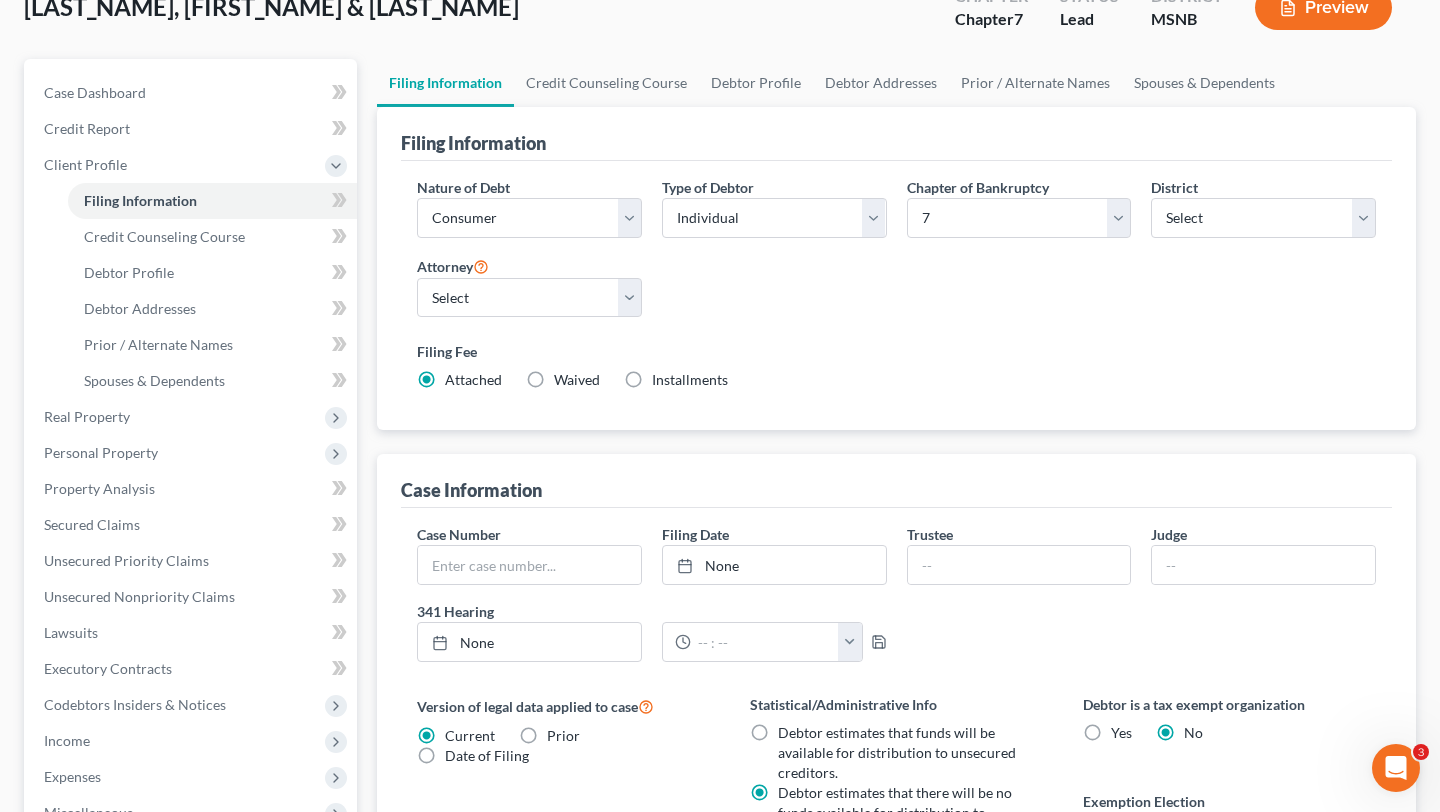 scroll, scrollTop: 0, scrollLeft: 0, axis: both 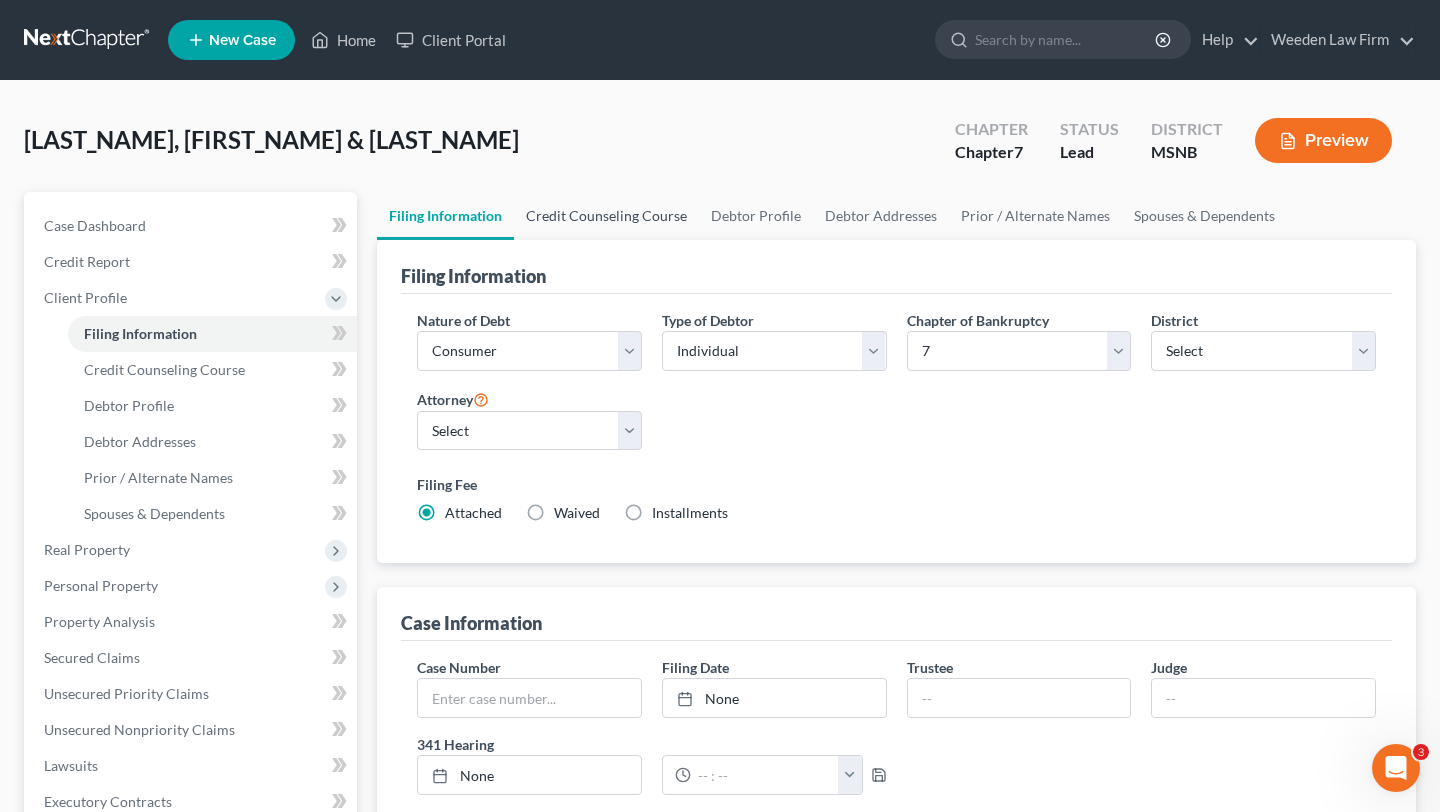 click on "Credit Counseling Course" at bounding box center (606, 216) 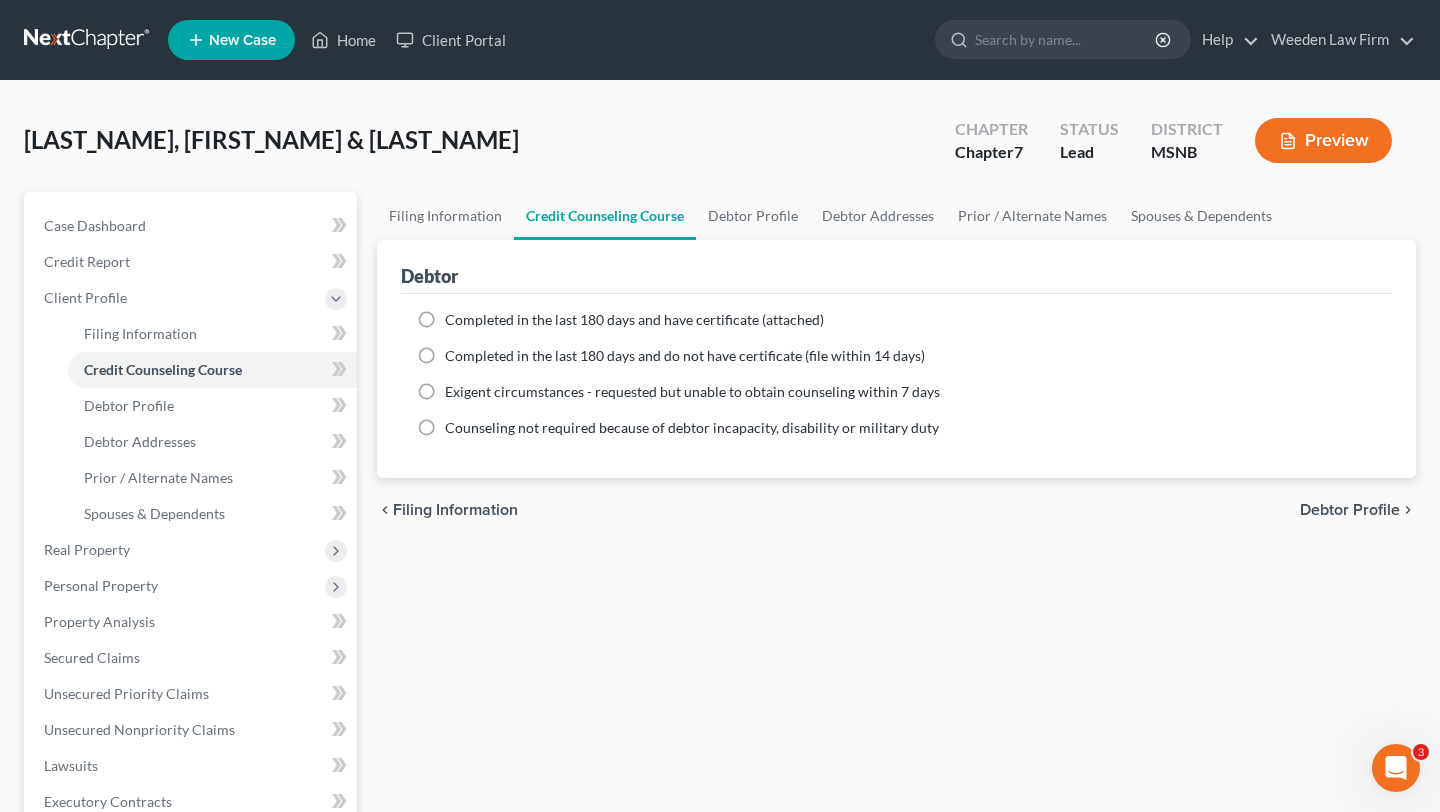 click on "Completed in the last 180 days and have certificate (attached)" at bounding box center (634, 320) 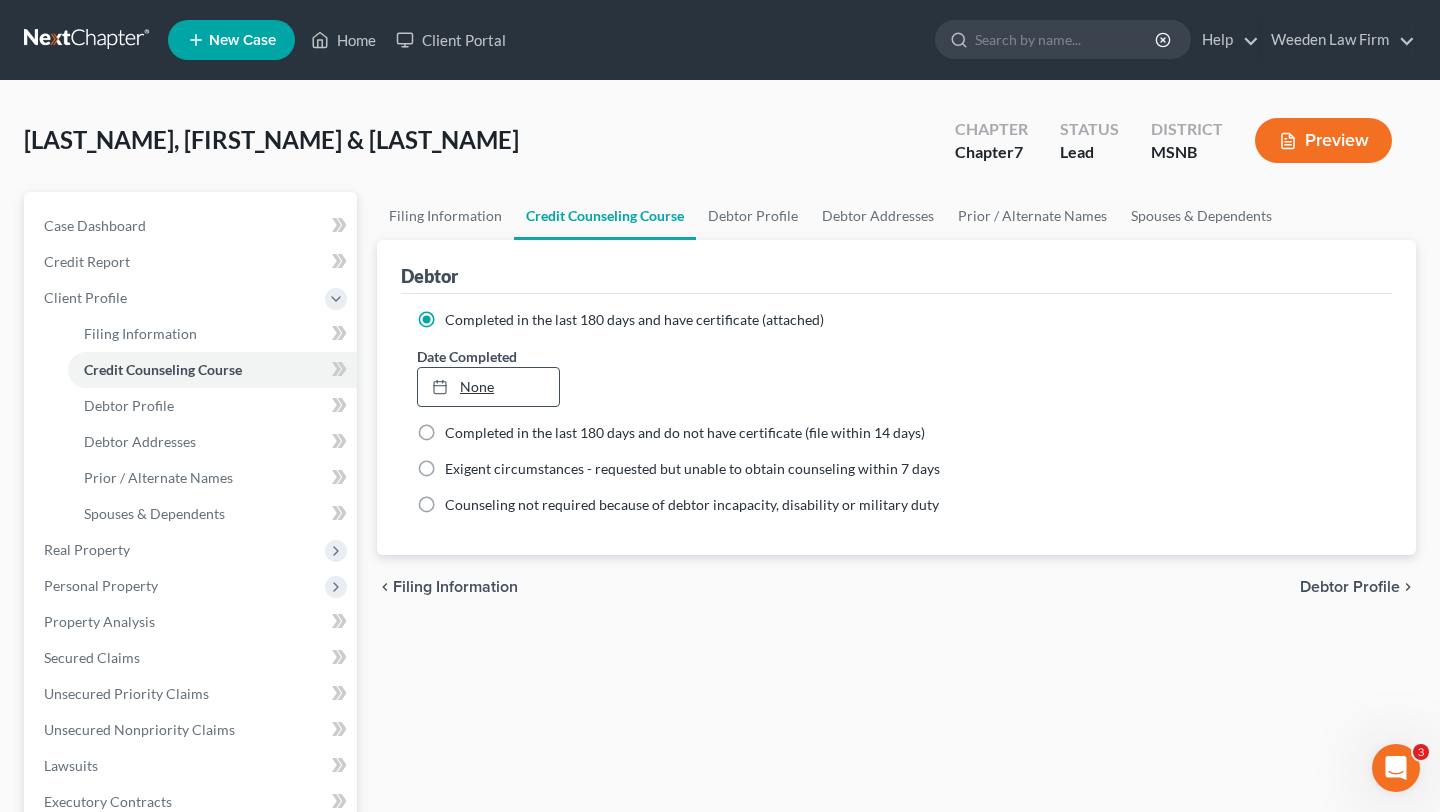 click on "None" at bounding box center [488, 387] 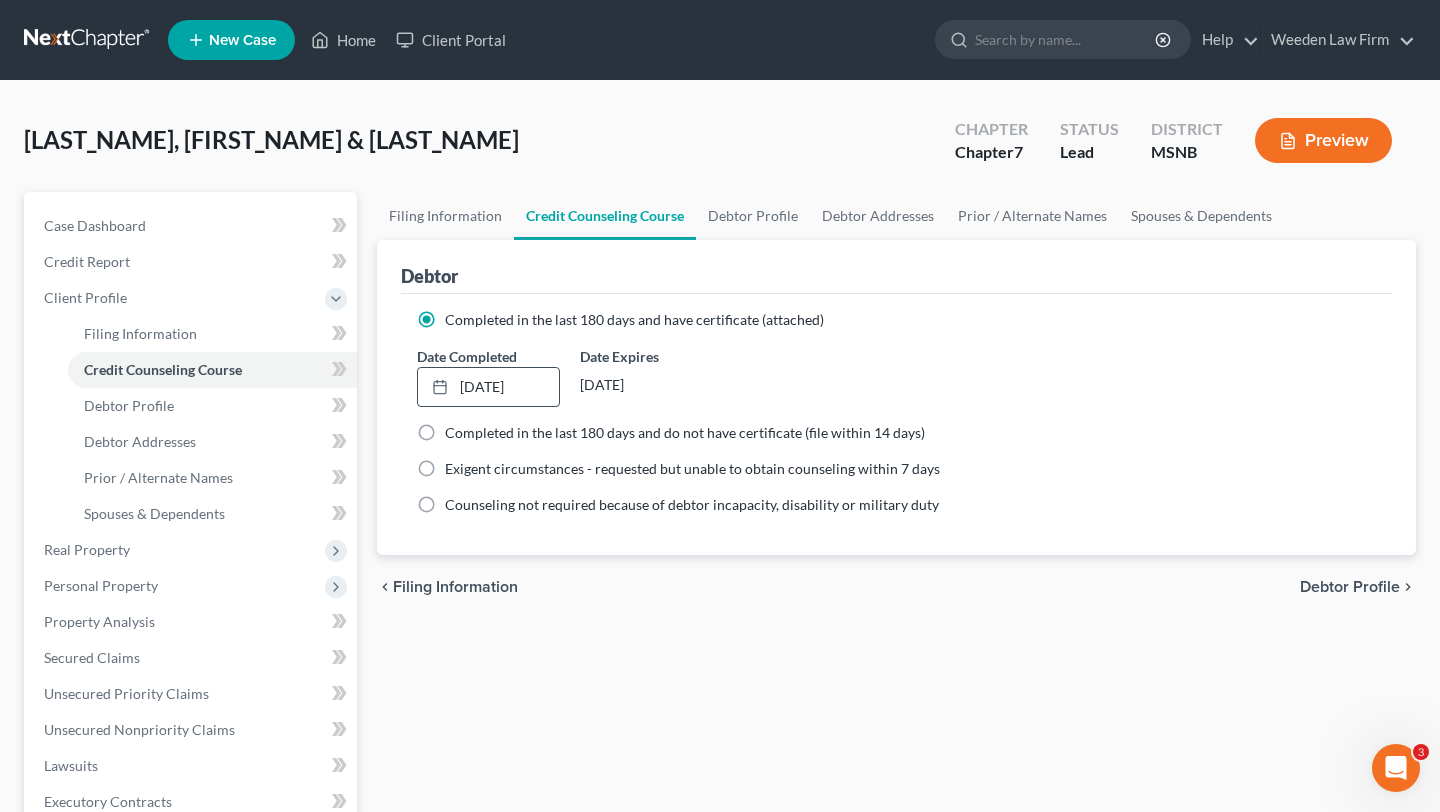 click on "[LAST_NAME], [FIRST_NAME] & [LAST_NAME] Upgraded Chapter Chapter  7 Status Lead District MSNB Preview Petition Navigation
Case Dashboard
Payments
Invoices
Payments
Payments
Credit Report
Home" at bounding box center [720, 662] 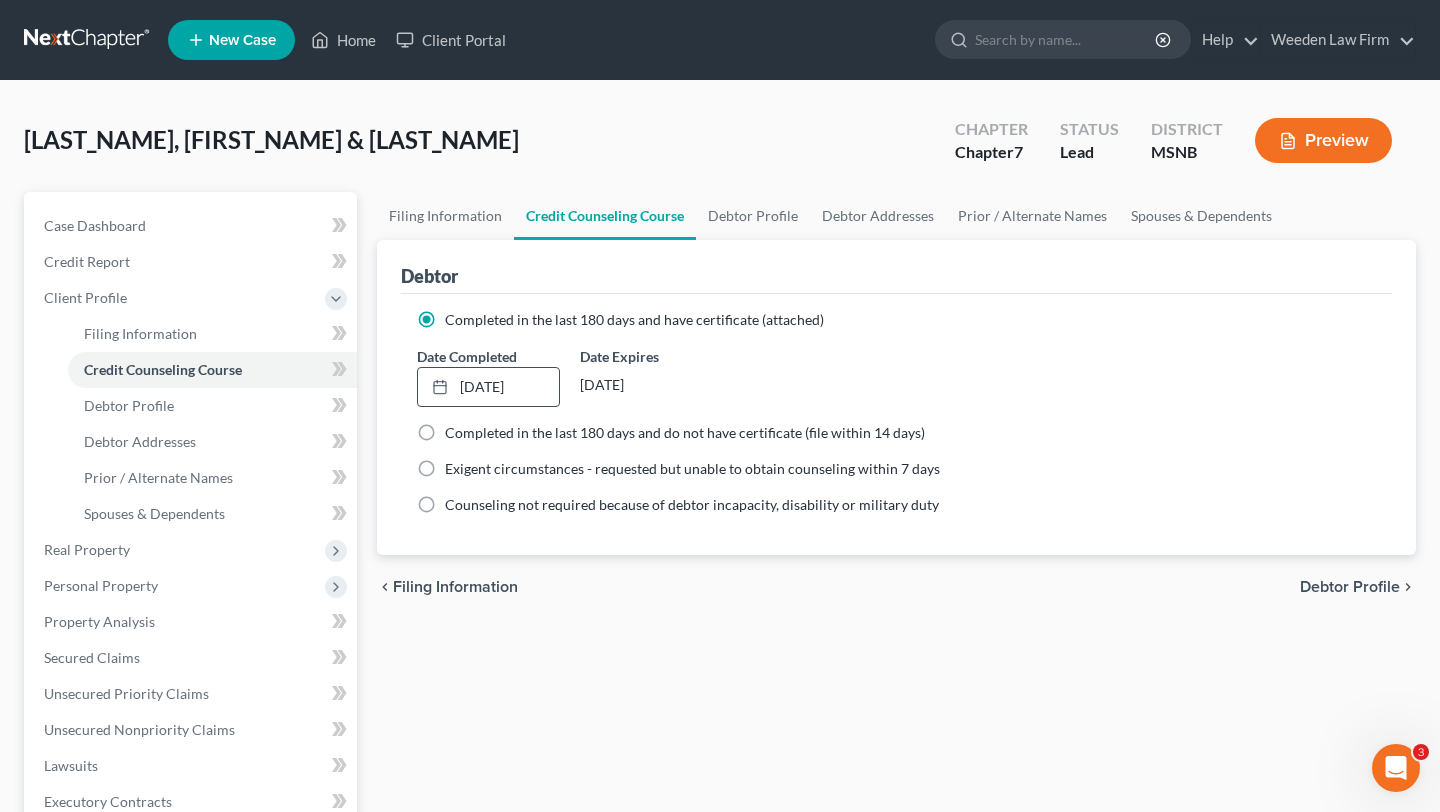 click on "Completed in the last 180 days and do not have certificate (file within 14 days)" at bounding box center (685, 433) 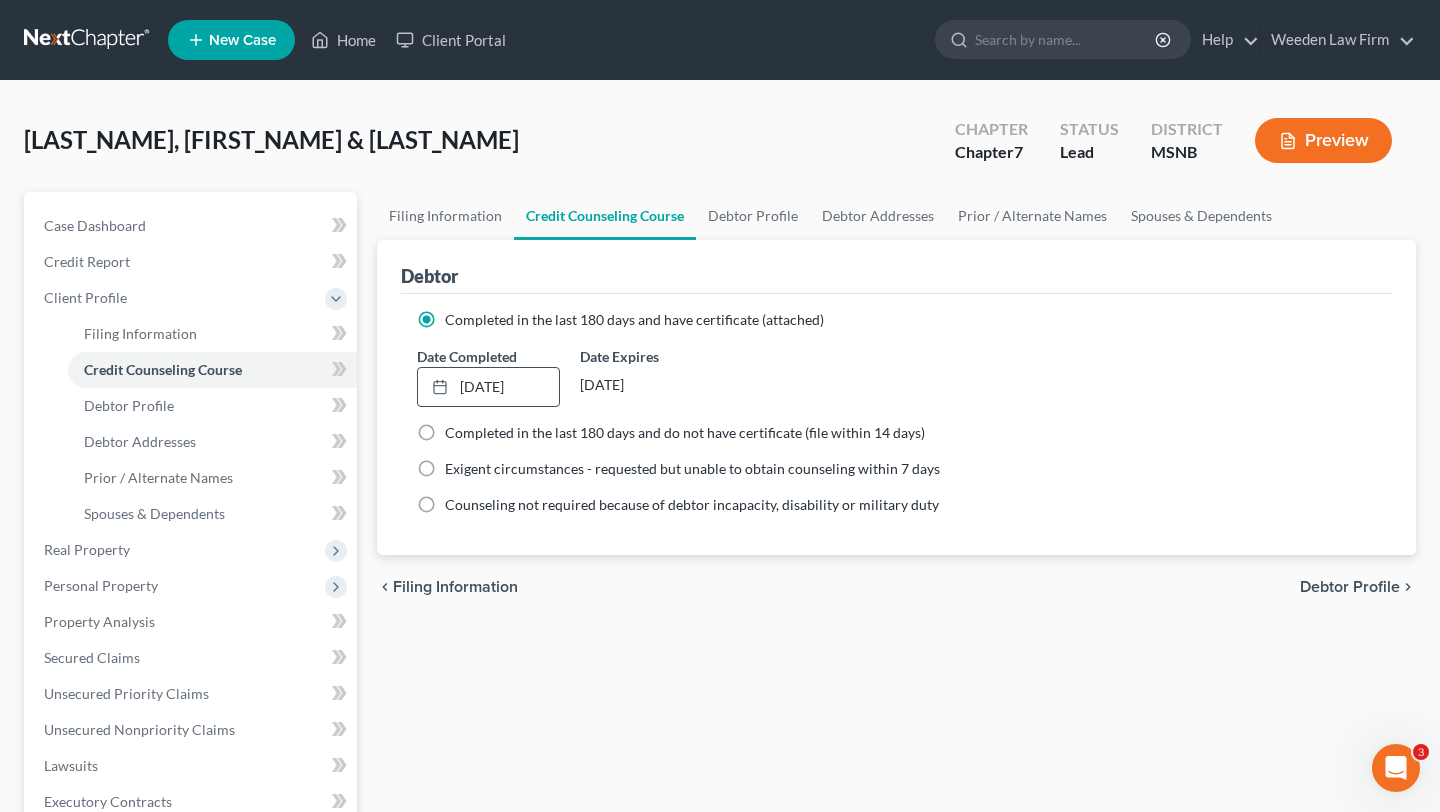 radio on "true" 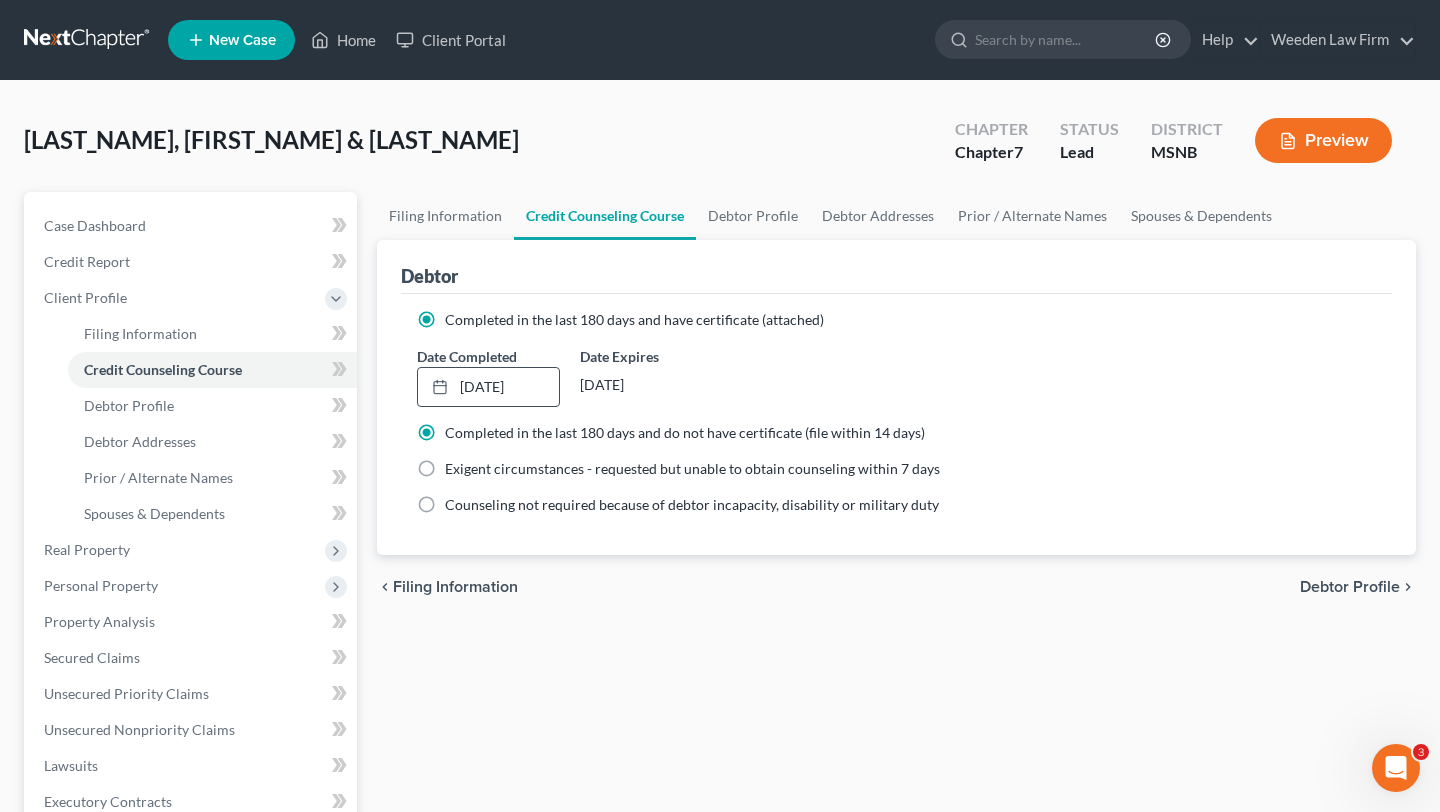 radio on "false" 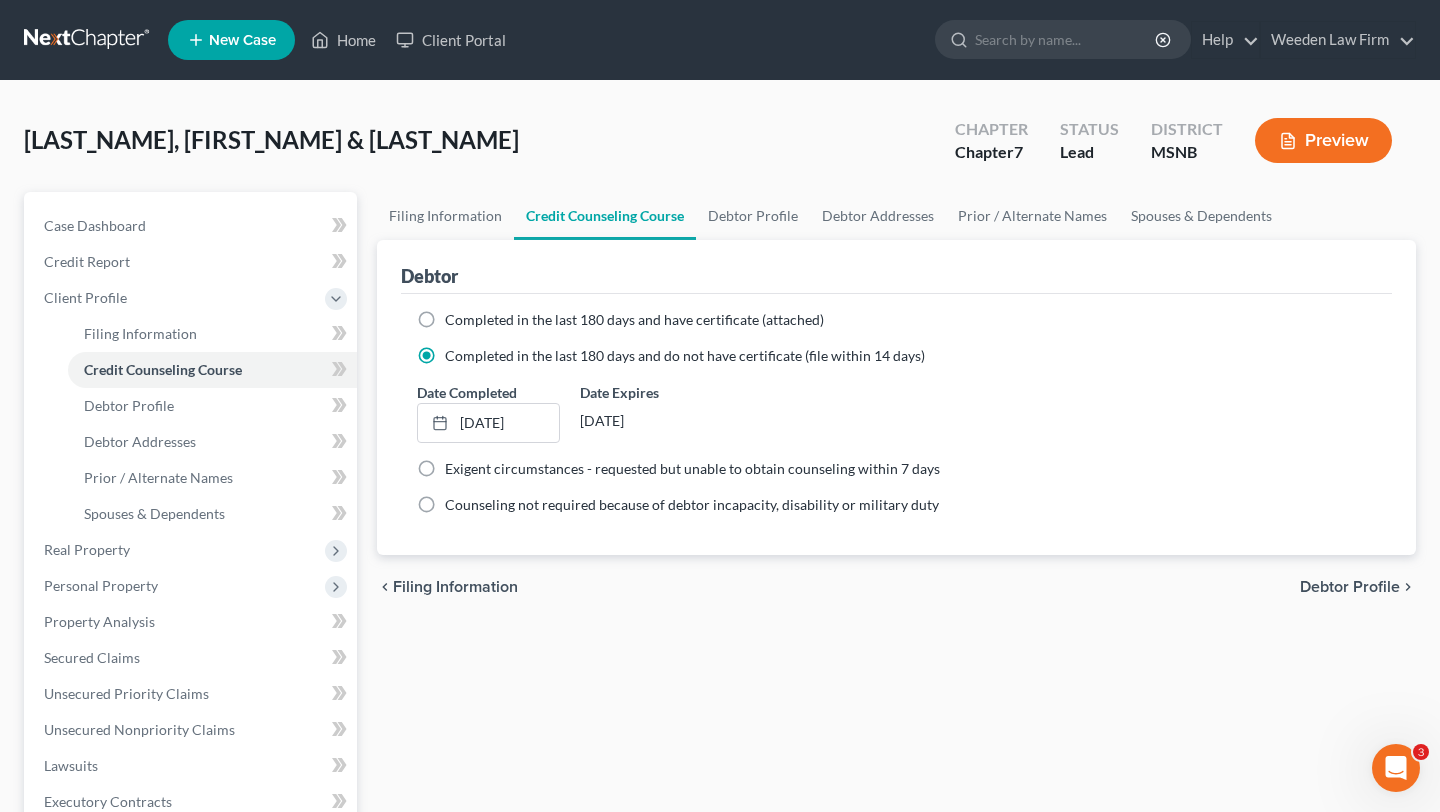 click on "Weeden Law Firm [EMAIL] My Account Settings Plan + Billing Account Add-Ons Upgrade to Whoa Help Center Webinars Training Videos What's new Log out New Case Home Client Portal - No Result - See all results Or Press Enter... Help Help Center Webinars Training Videos What's new Weeden Law Firm Weeden Law Firm [EMAIL] My Account Settings Plan + Billing Account Add-Ons Upgrade to Whoa Log out" at bounding box center [720, 40] 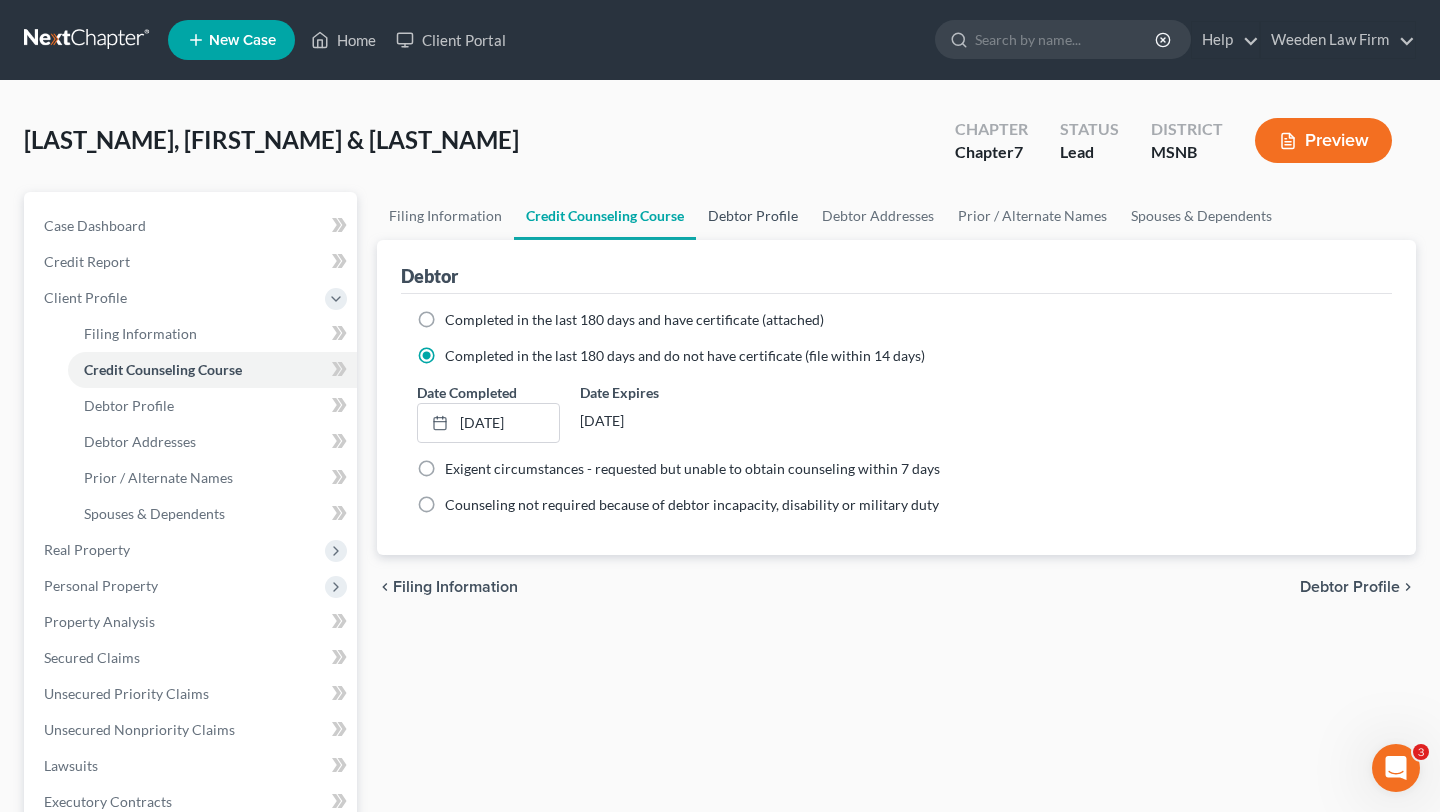 click on "Debtor Profile" at bounding box center (753, 216) 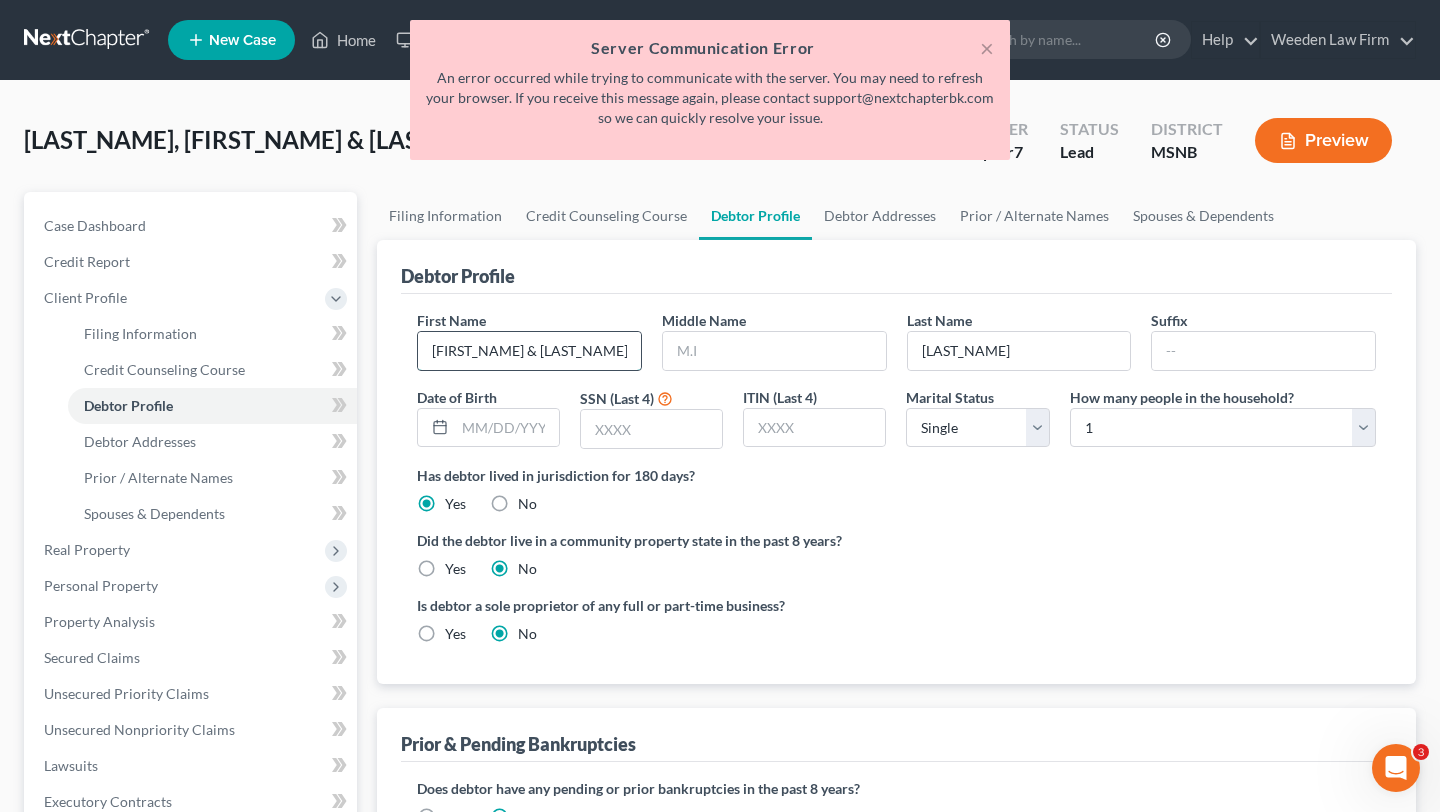 click on "[FIRST_NAME] & [LAST_NAME]" at bounding box center (529, 351) 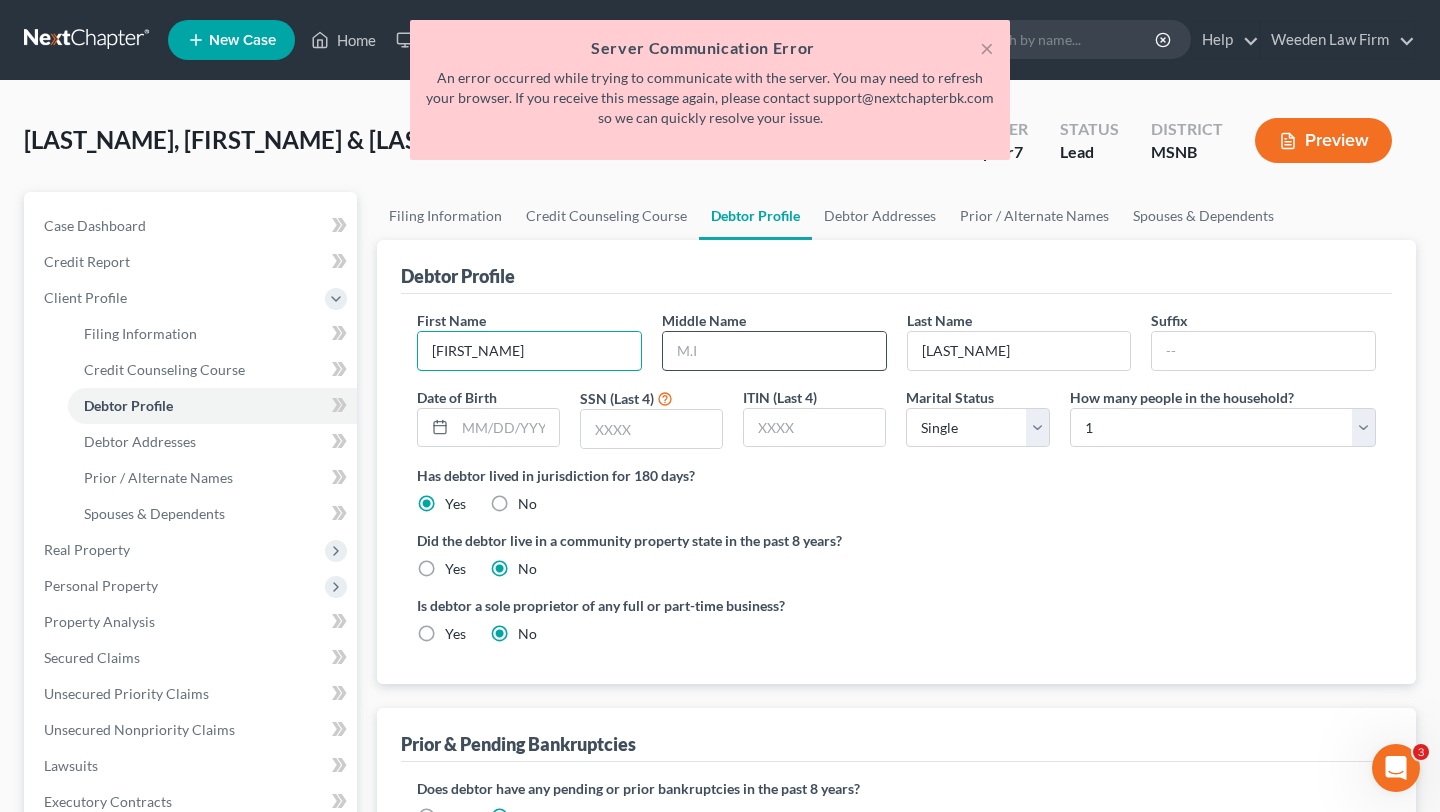 type on "[FIRST_NAME]" 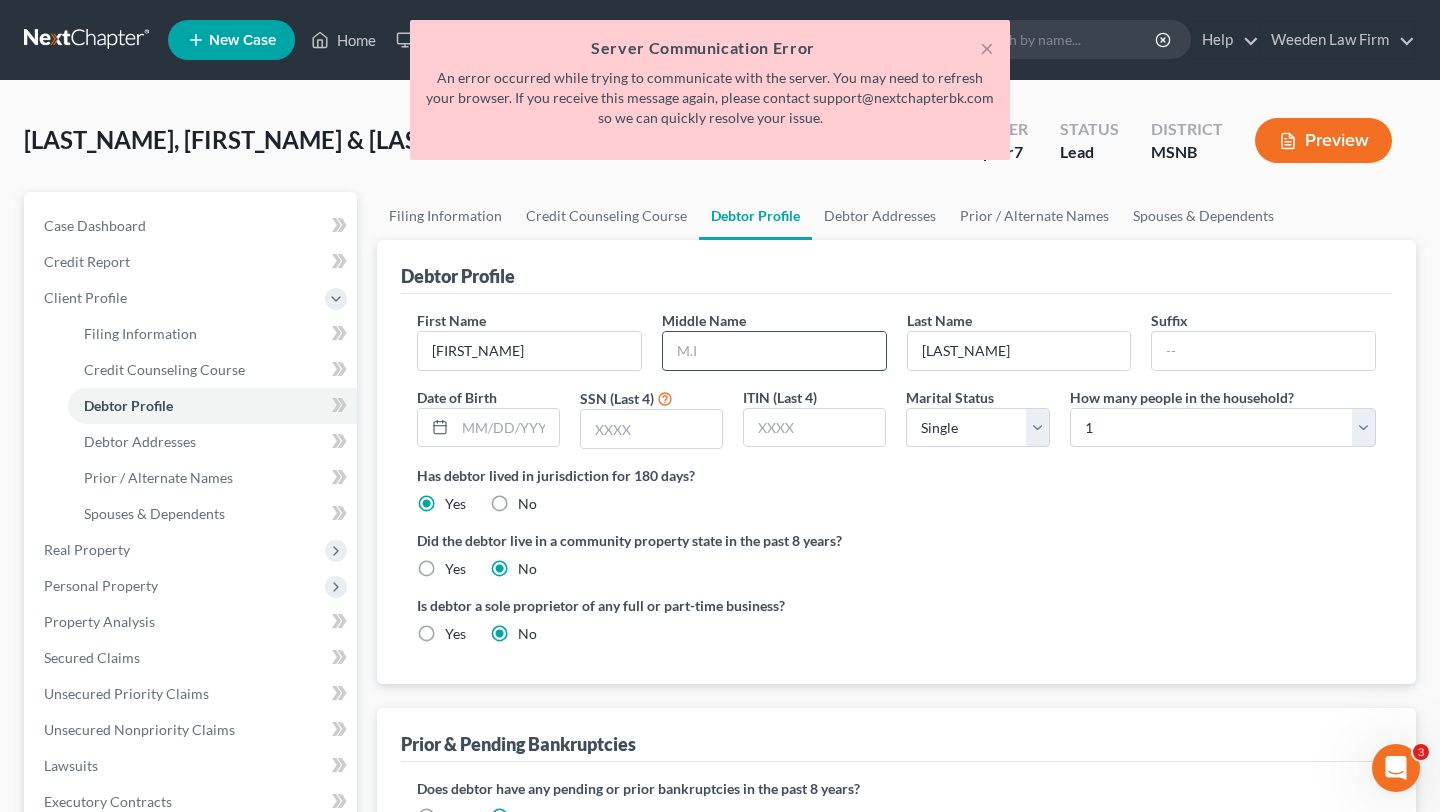 click at bounding box center [774, 351] 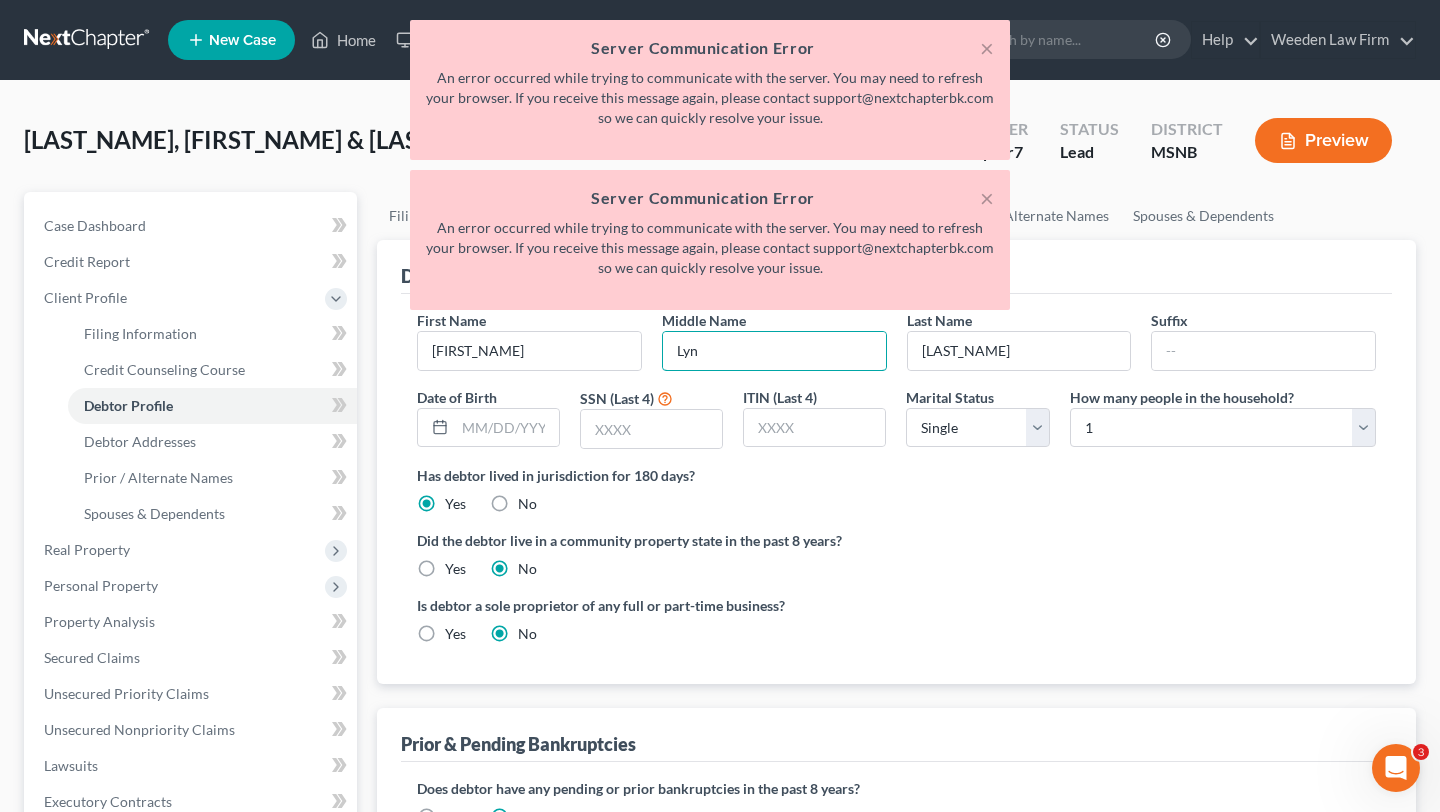 type on "Lynn" 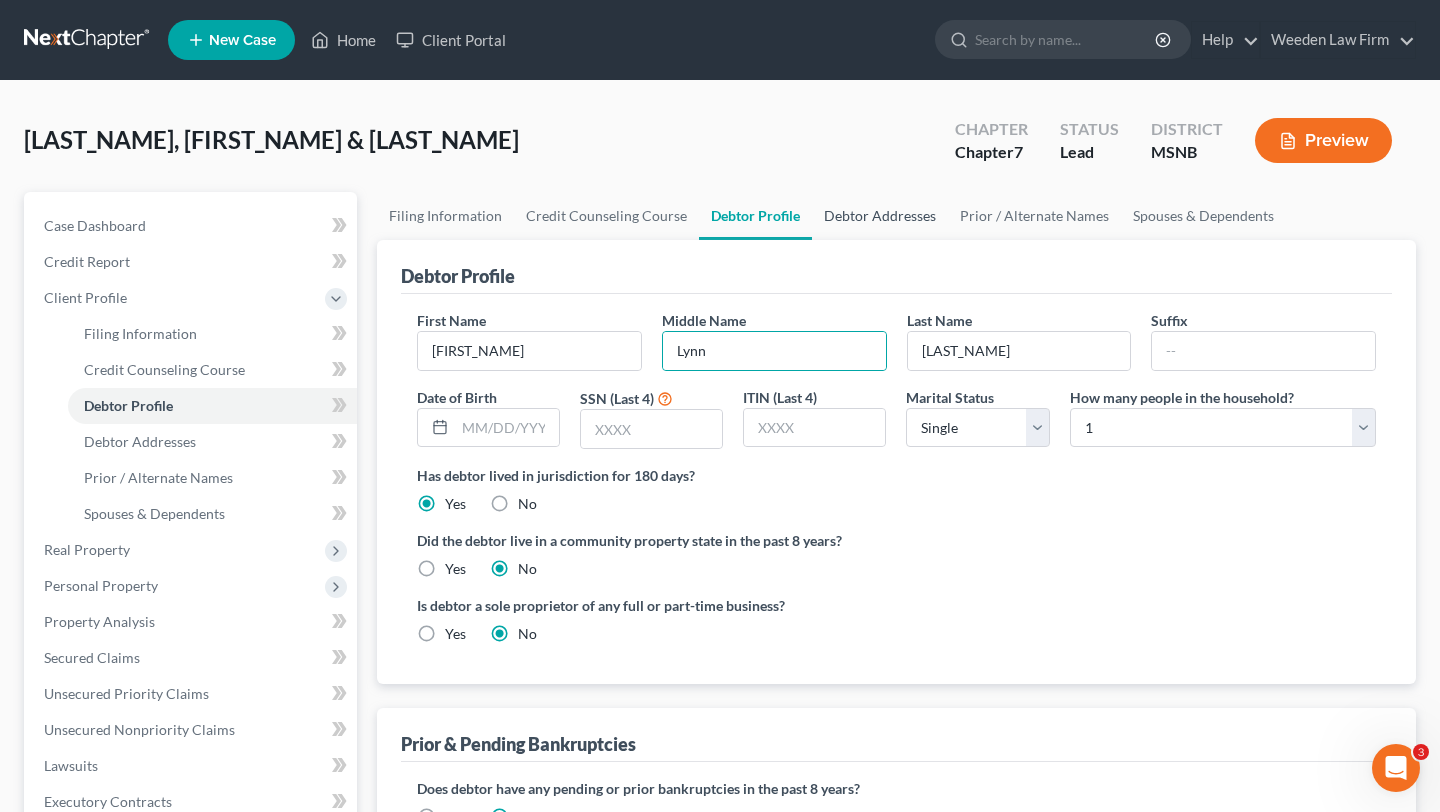 click on "Debtor Addresses" at bounding box center [880, 216] 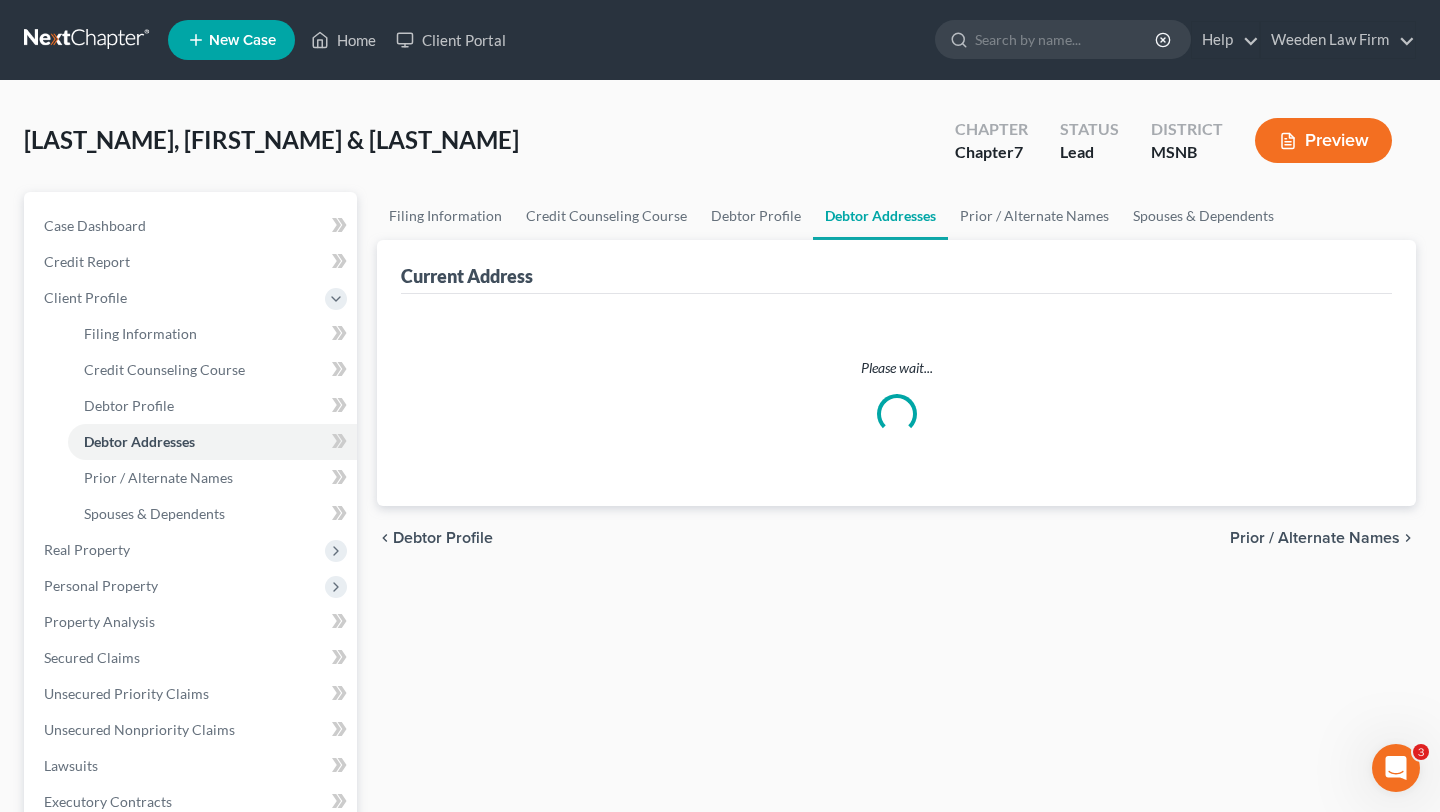click on "[LAST_NAME], [FIRST_NAME] & [LAST_NAME] Upgraded Chapter Chapter  7 Status Lead District MSNB Preview" at bounding box center (720, 148) 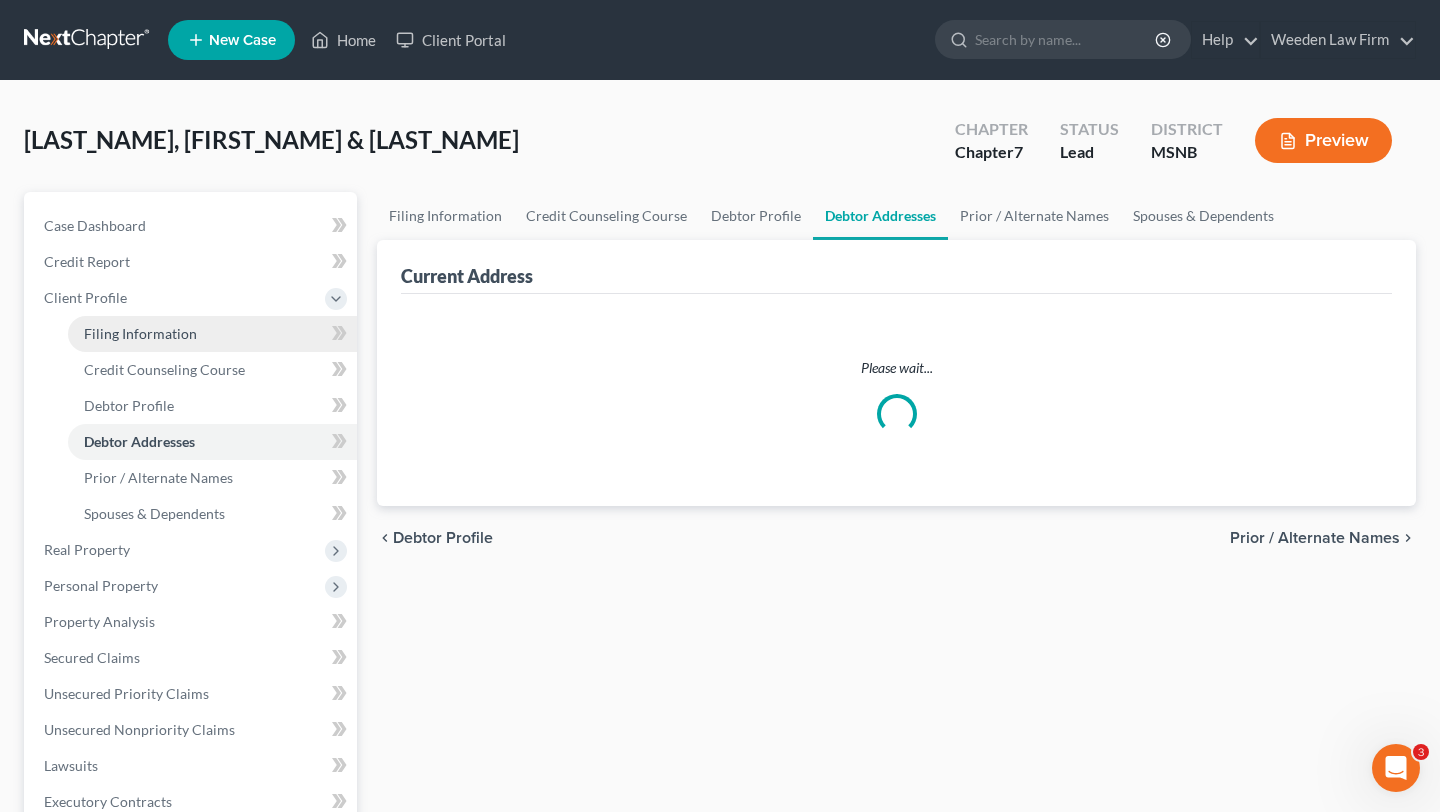 click on "Filing Information" at bounding box center (140, 333) 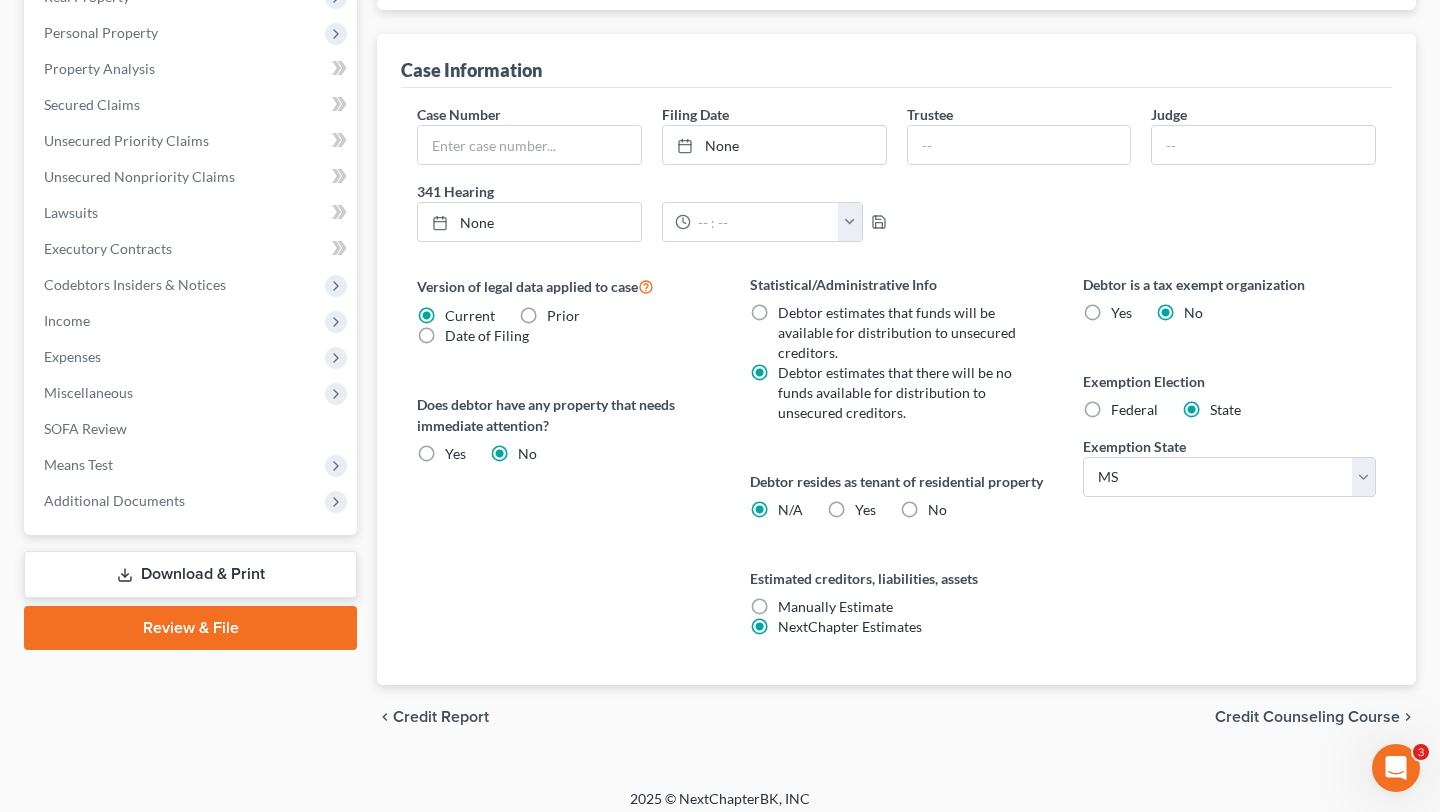scroll, scrollTop: 587, scrollLeft: 0, axis: vertical 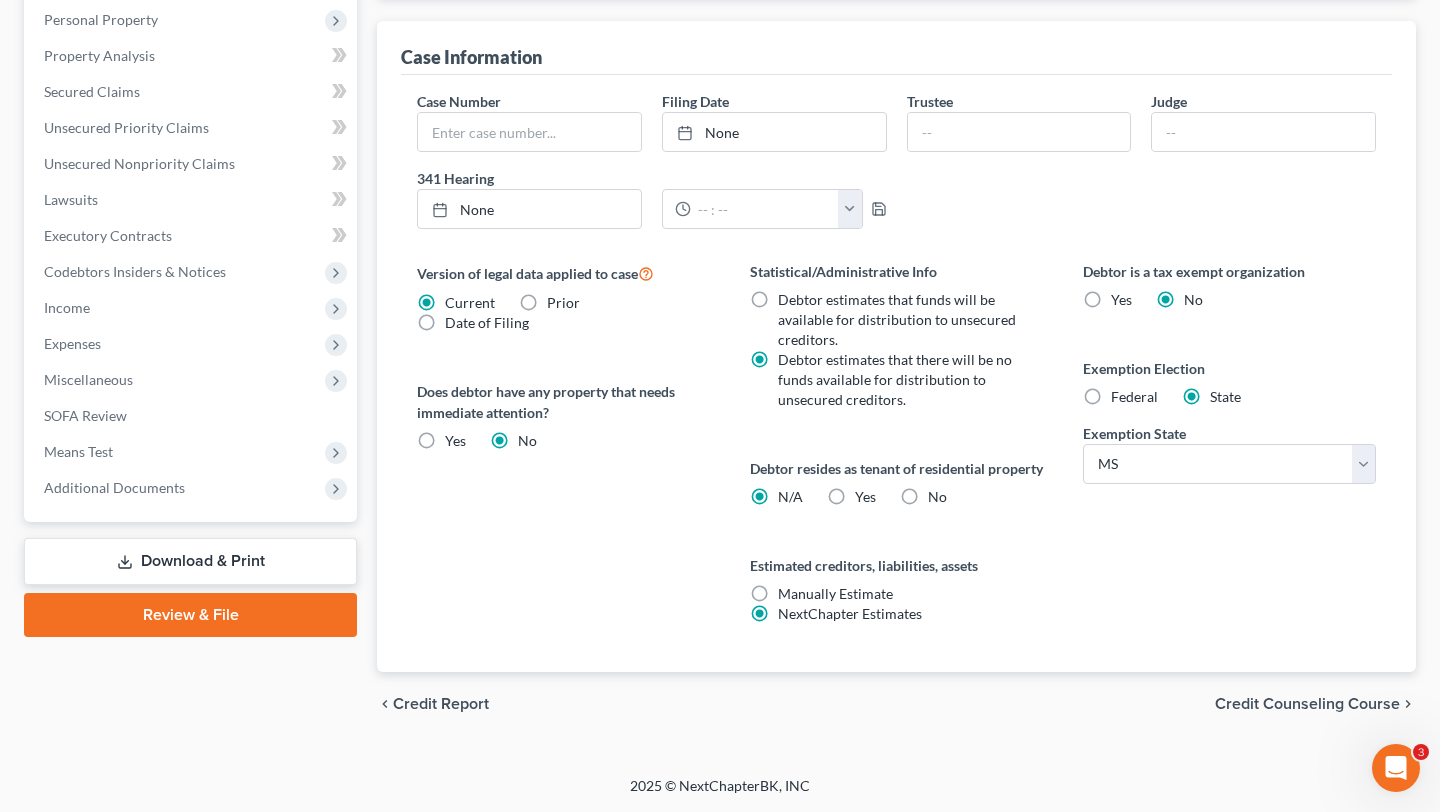 click on "Version of legal data applied to case  Current Prior Date of Filing Legal data version date range Select 04/01/2025 - 05/15/2025 11/01/2024 - 04/01/2025 06/22/2024 - 11/01/2024 05/15/2024 - 06/22/2024 04/01/2024 - 05/15/2024 11/01/2023 - 04/01/2024 05/15/2023 - 11/01/2023 04/01/2023 - 05/15/2023 12/01/2022 - 04/01/2023 11/01/2022 - 12/01/2022 06/01/2022 - 11/01/2022 05/15/2022 - 06/01/2022 04/01/2022 - 05/15/2022 03/27/2022 - 04/01/2022 05/15/2021 - 03/27/2022 04/01/2021 - 05/15/2021 11/01/2020 - 04/01/2021 10/01/2020 - 11/01/2020 05/01/2020 - 10/01/2020 04/01/2020 - 05/01/2020 11/01/2019 - 04/01/2020 09/05/2019 - 11/01/2019 05/01/2019 - 09/05/2019 04/01/2019 - 05/01/2019 11/01/2018 - 04/01/2019 05/01/2018 - 11/01/2018 04/01/2018 - 05/01/2018 12/01/2017 - 04/01/2018 11/01/2017 - 12/01/2017 05/01/2017 - 11/01/2017 04/01/2017 - 05/01/2017 11/01/2016 - 04/01/2017 05/01/2016 - 11/01/2016 04/01/2016 - 05/01/2016 11/18/2015 - 04/01/2016 Does debtor have any property that needs immediate attention? Yes Yes No" at bounding box center [563, 466] 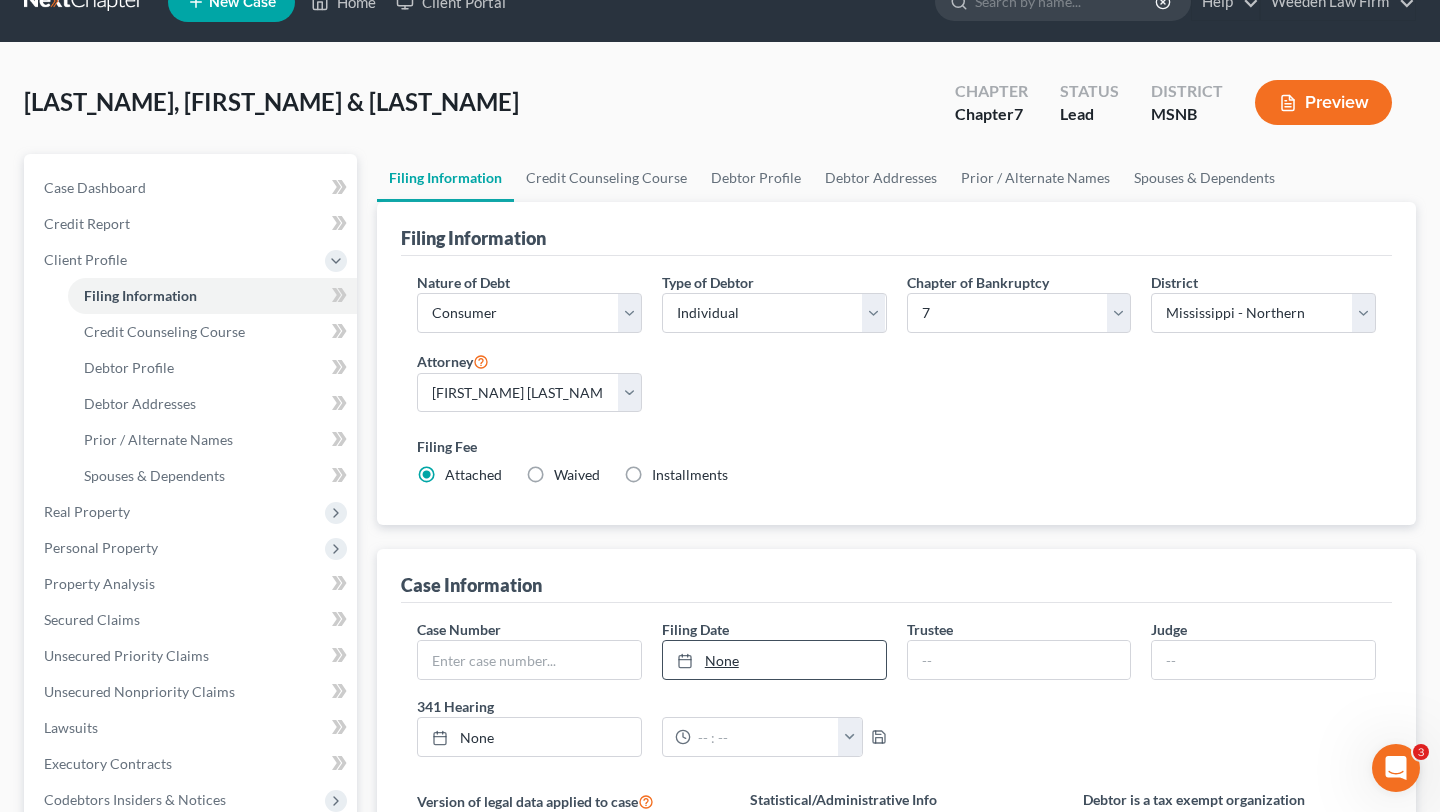 scroll, scrollTop: 39, scrollLeft: 0, axis: vertical 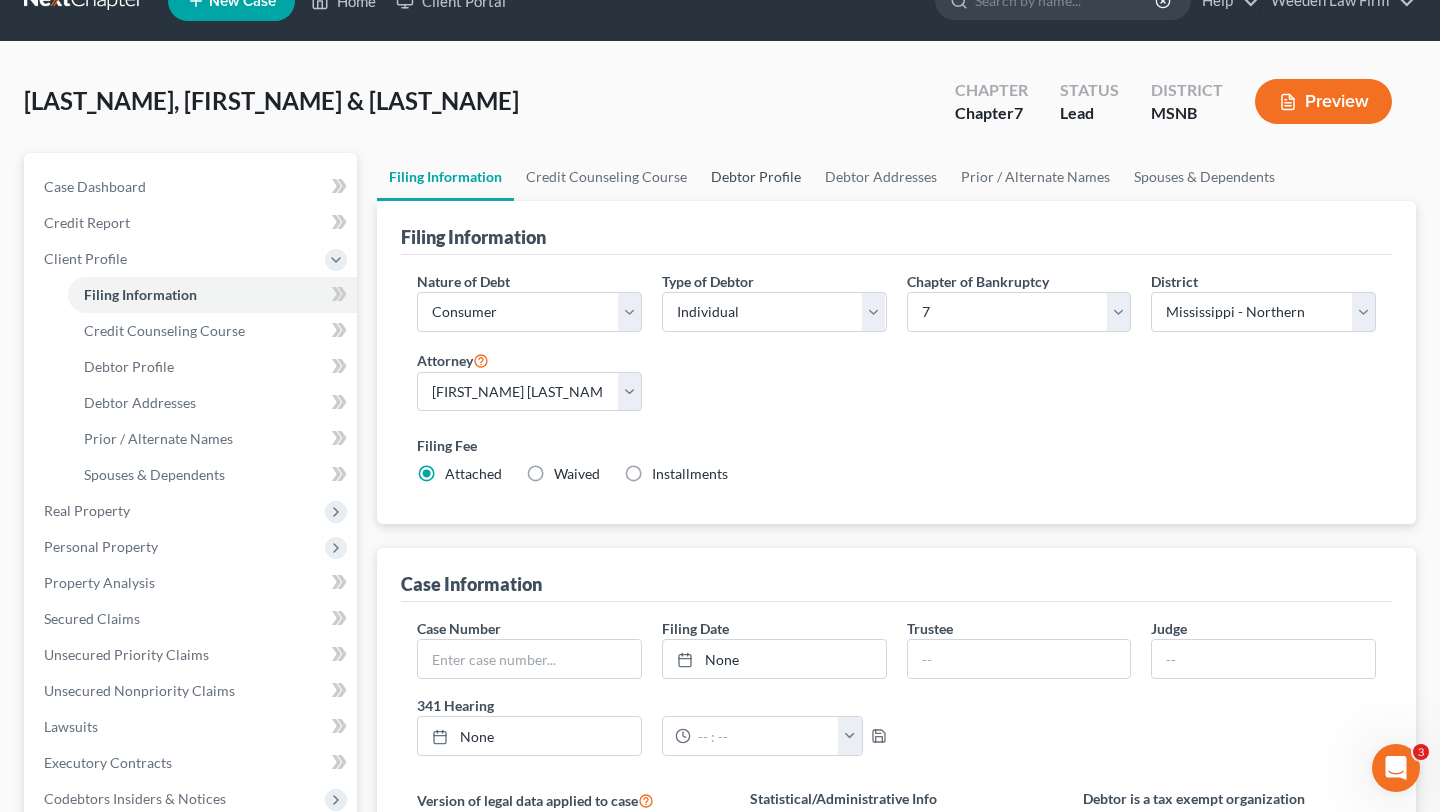 click on "Debtor Profile" at bounding box center [756, 177] 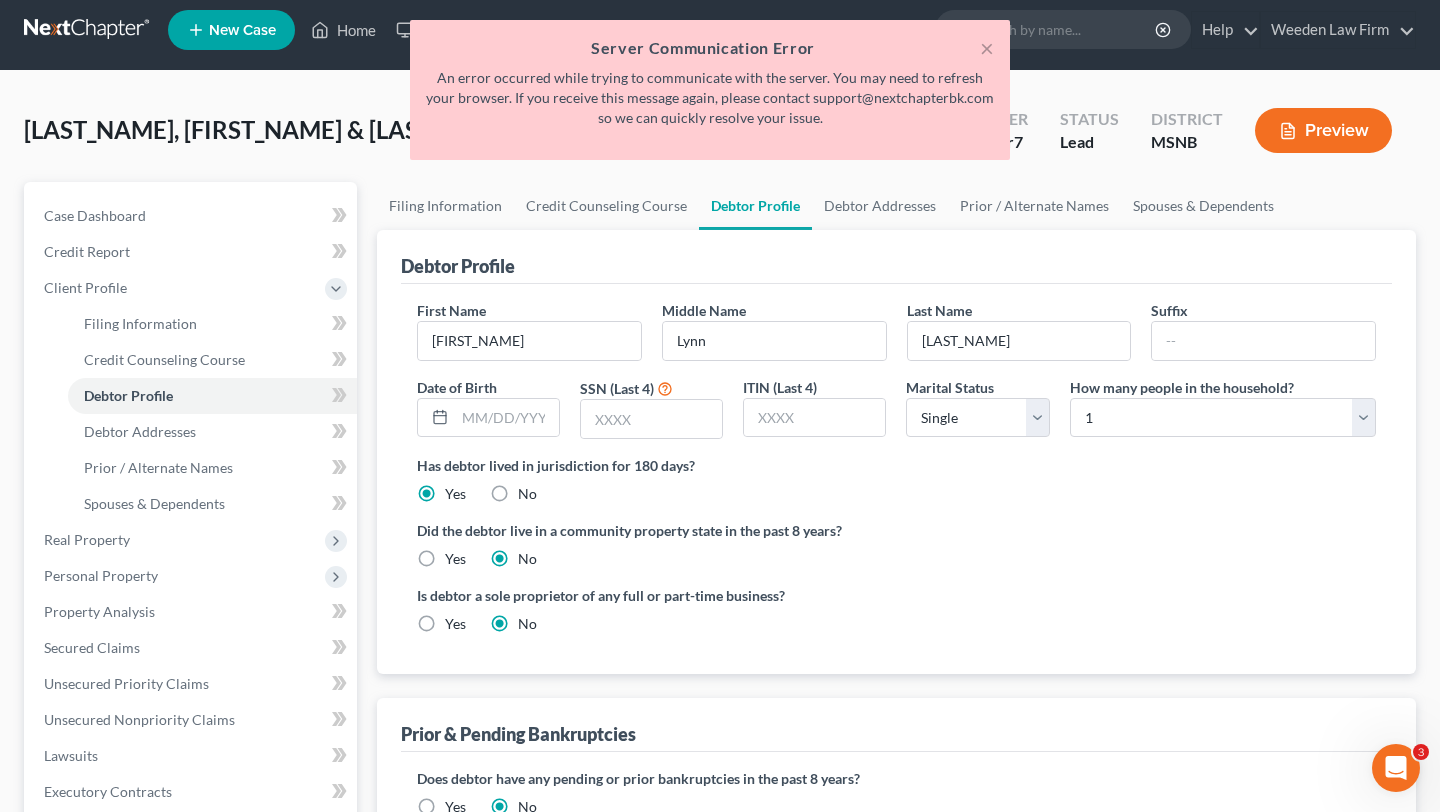 scroll, scrollTop: 0, scrollLeft: 0, axis: both 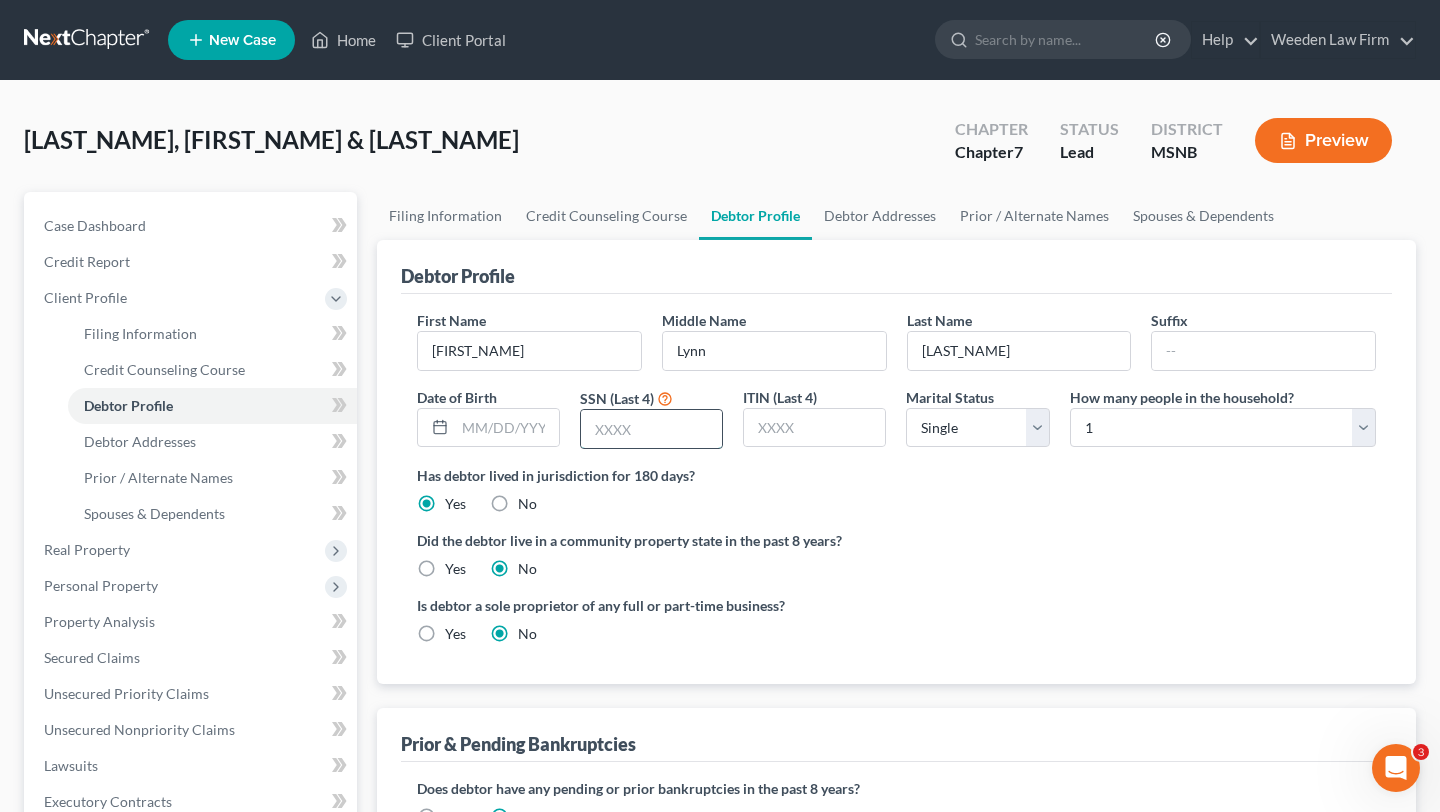 click at bounding box center (651, 429) 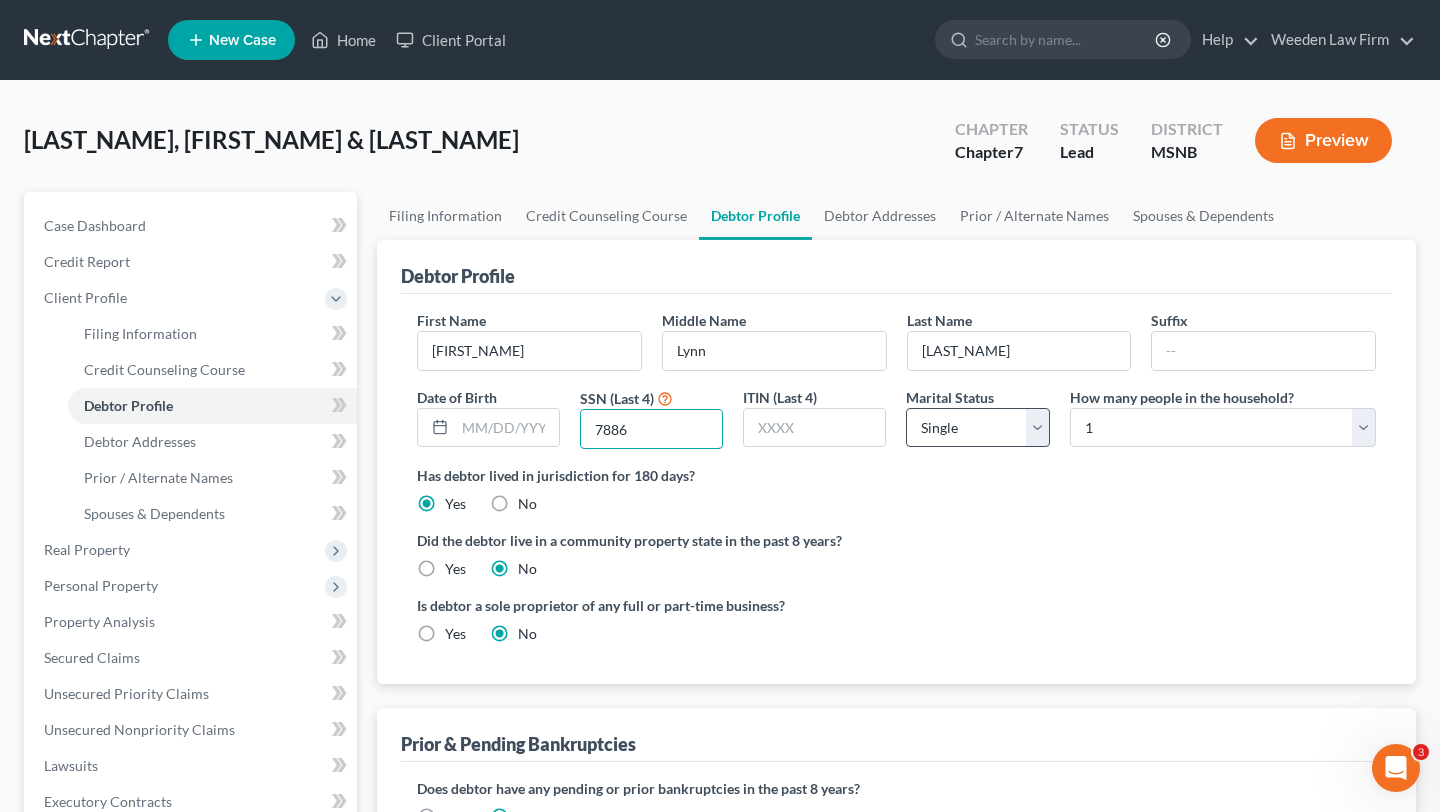 type on "7886" 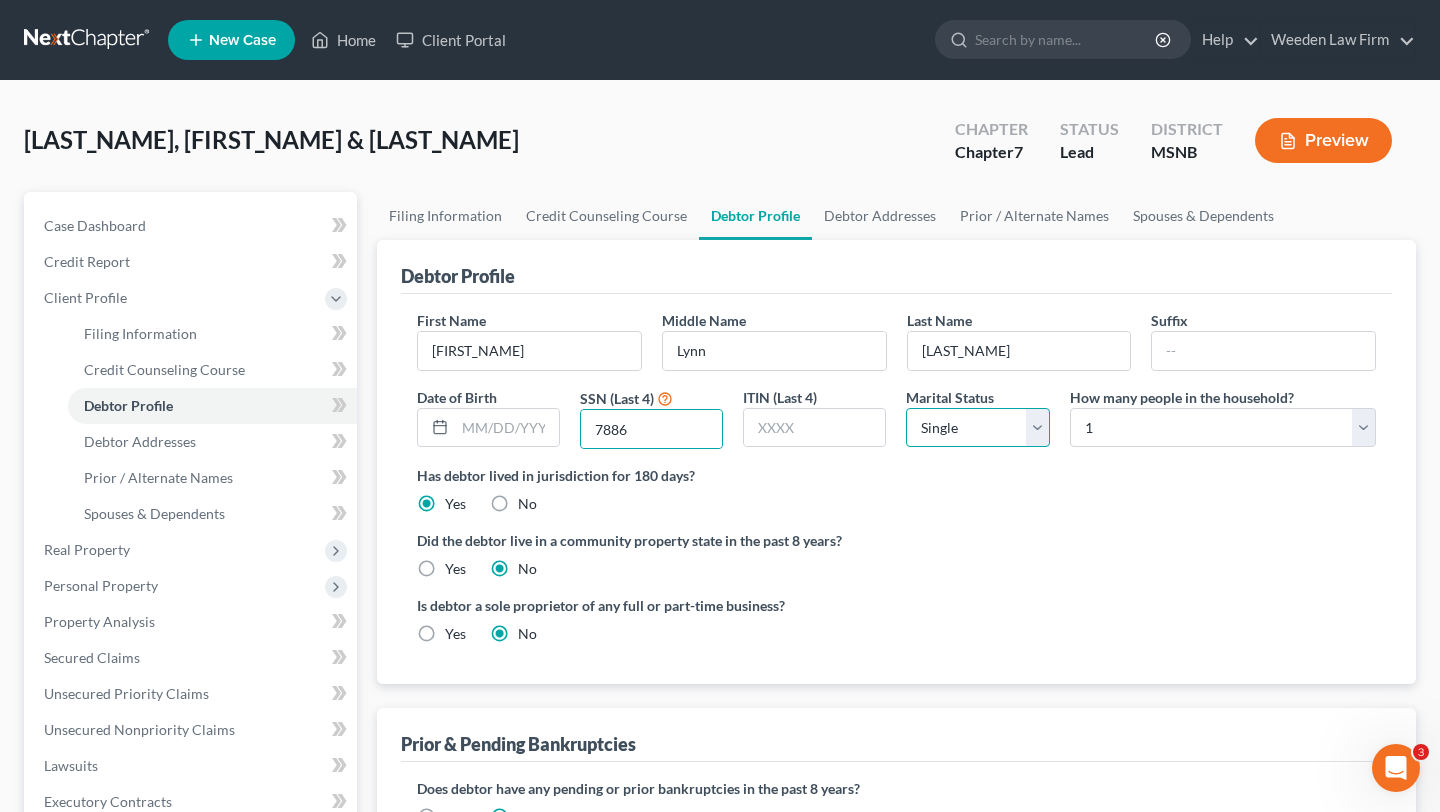 click on "Select Single Married Separated Divorced Widowed" at bounding box center [977, 428] 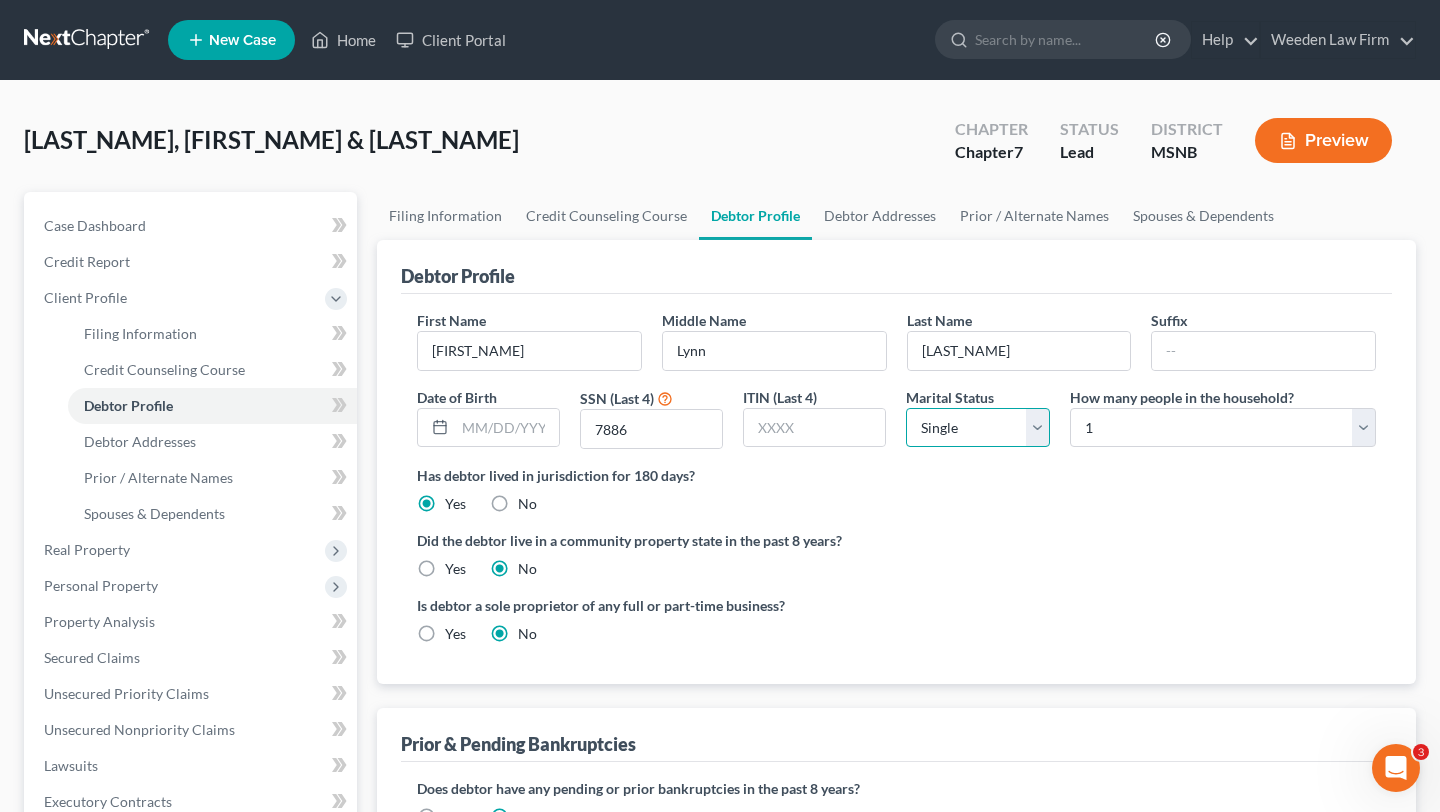 select on "1" 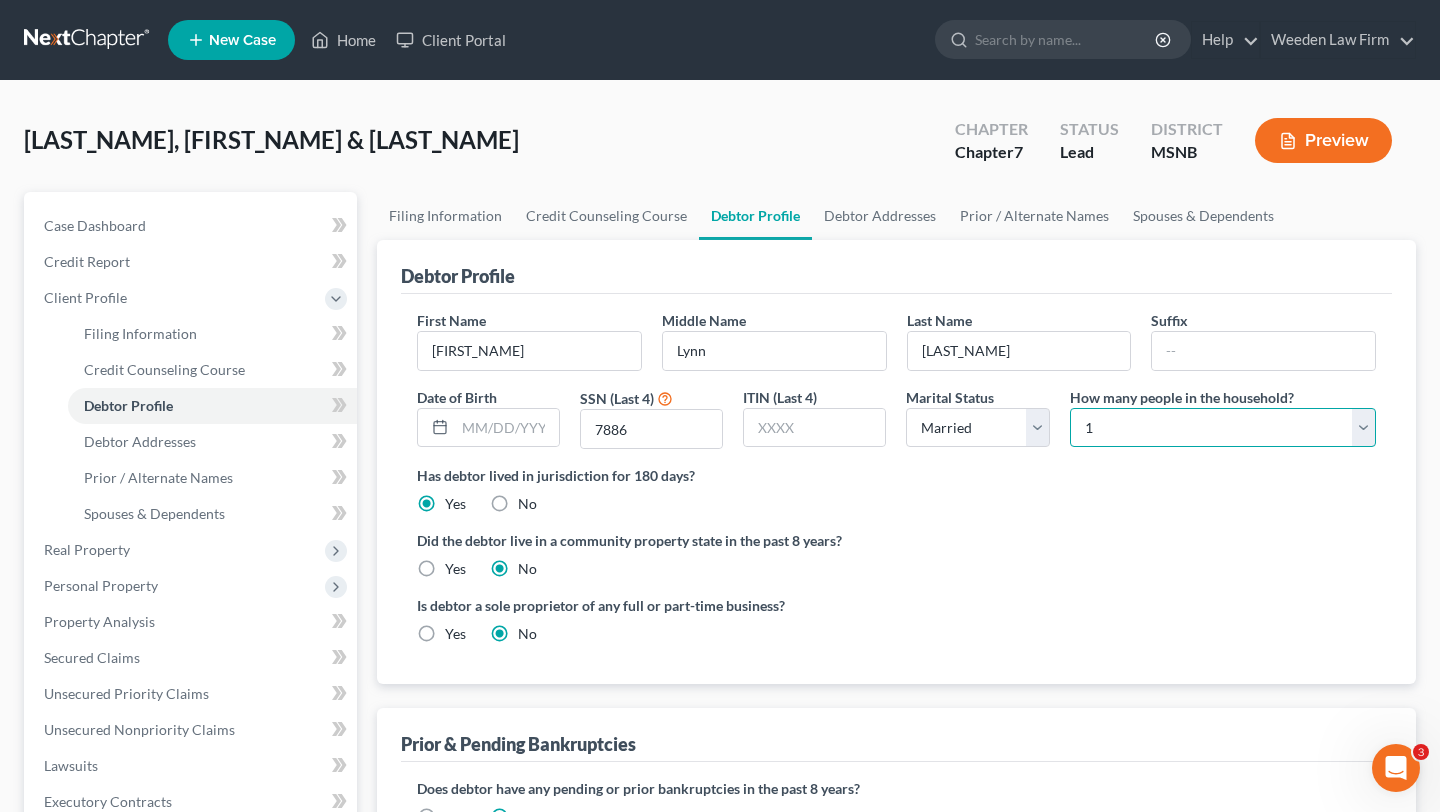 click on "Select 1 2 3 4 5 6 7 8 9 10 11 12 13 14 15 16 17 18 19 20" at bounding box center (1223, 428) 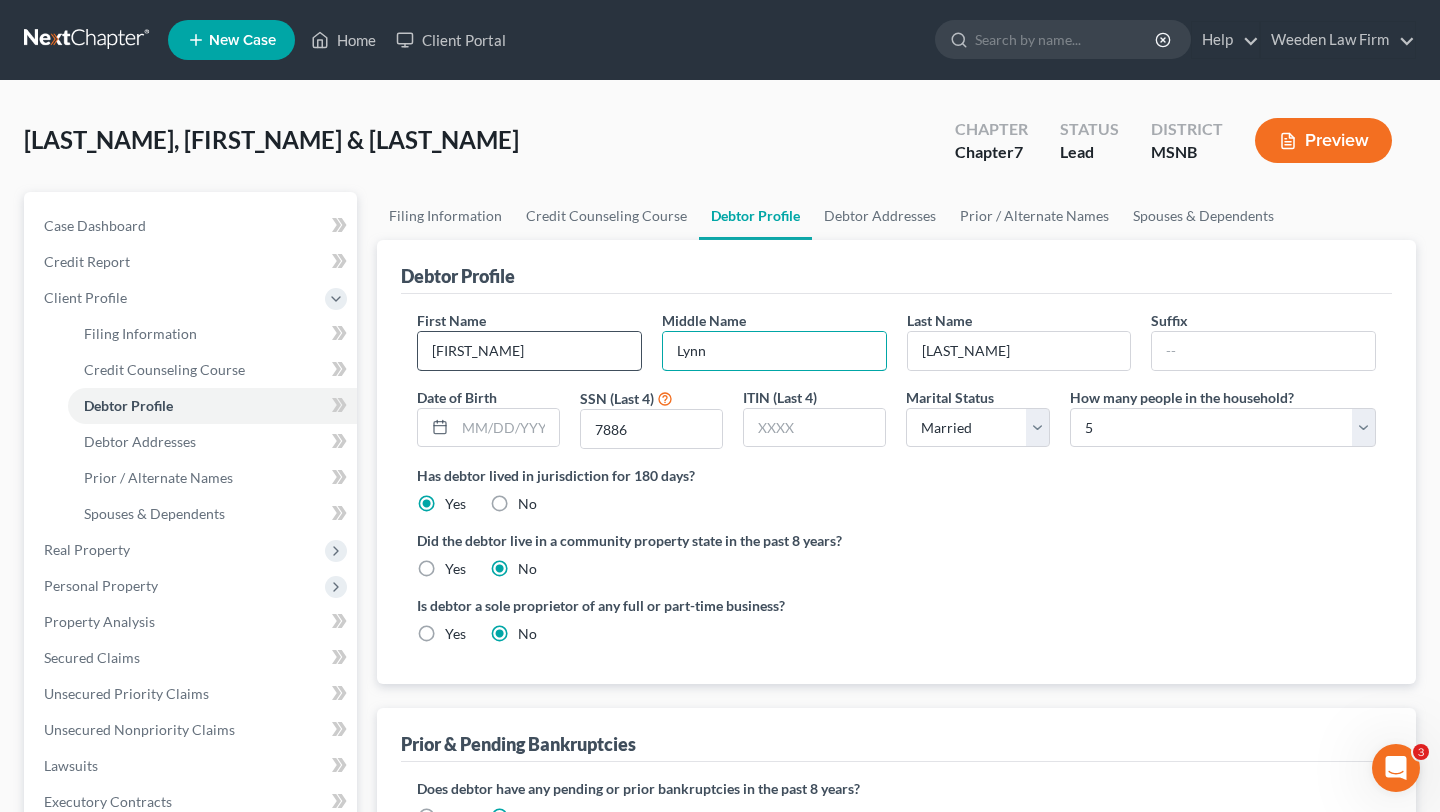 drag, startPoint x: 740, startPoint y: 343, endPoint x: 628, endPoint y: 336, distance: 112.21854 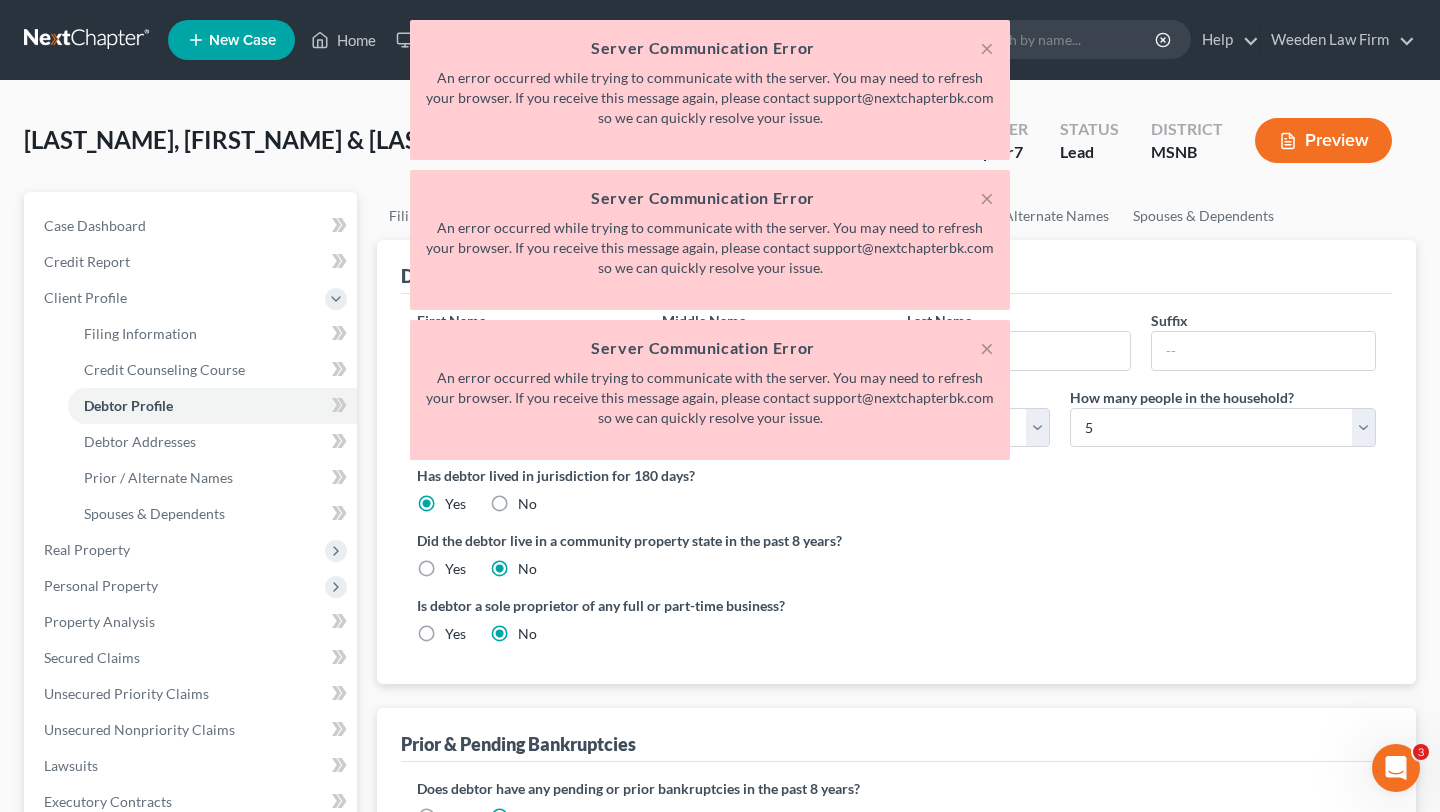 click on "First Name [FIRST_NAME] Middle Name [FIRST_NAME] Last Name [LAST_NAME] Suffix Date of Birth SSN (Last 4) [SSN_LAST_4] ITIN (Last 4) Marital Status Select Single Married Separated Divorced Widowed How many people in the household? Select 1 2 3 4 5 6 7 8 9 10 11 12 13 14 15 16 17 18 19 20 Is debtor deceased? Yes No Has debtor lived in jurisdiction for 180 days? Yes No Debtor must reside in jurisdiction for 180 prior to filing bankruptcy pursuant to U.S.C. 11 28 USC § 1408. More Info Explain: Did the debtor live in a community property state in the past 8 years? Yes No Is debtor a sole proprietor of any full or part-time business? Yes No" at bounding box center [896, 485] 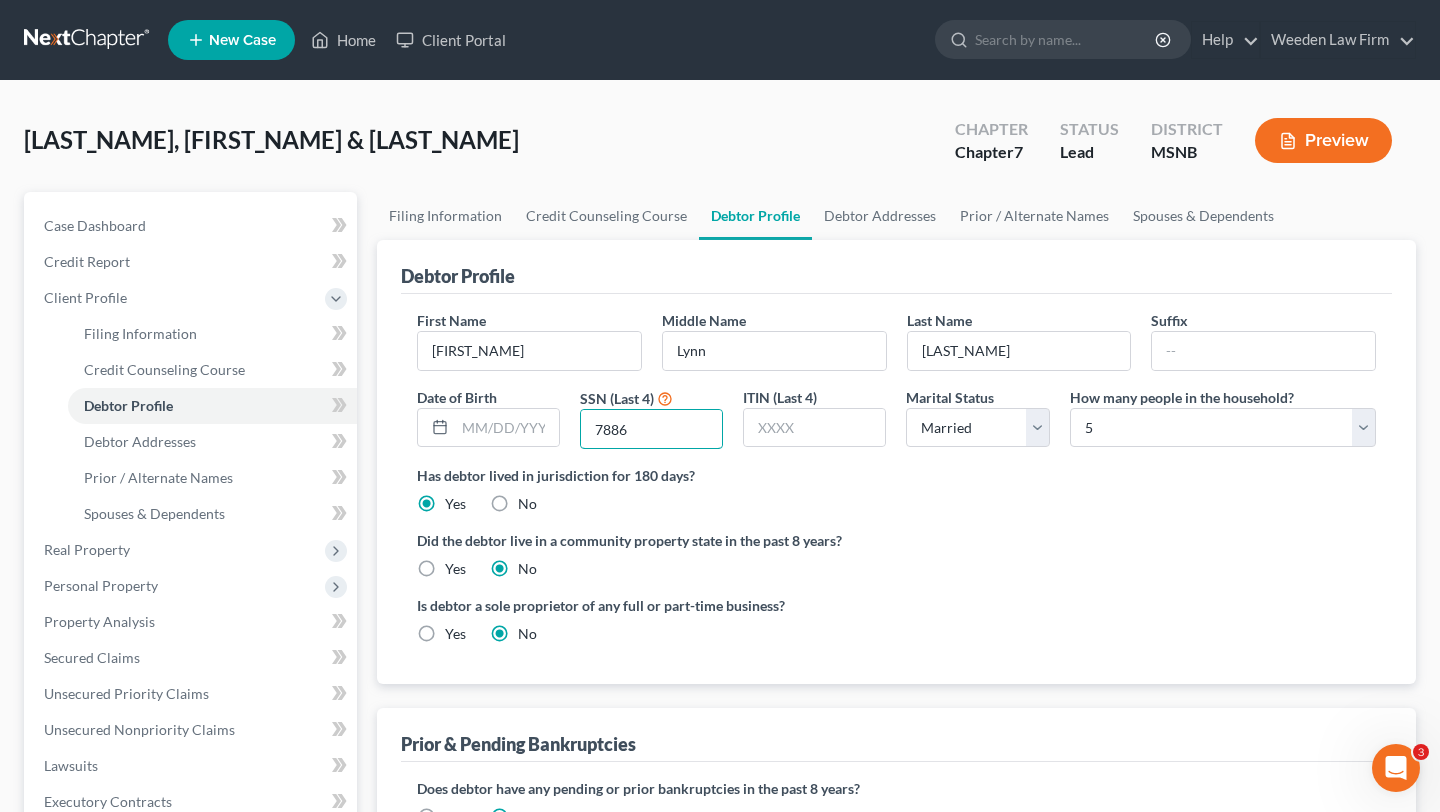 drag, startPoint x: 660, startPoint y: 431, endPoint x: 558, endPoint y: 407, distance: 104.78549 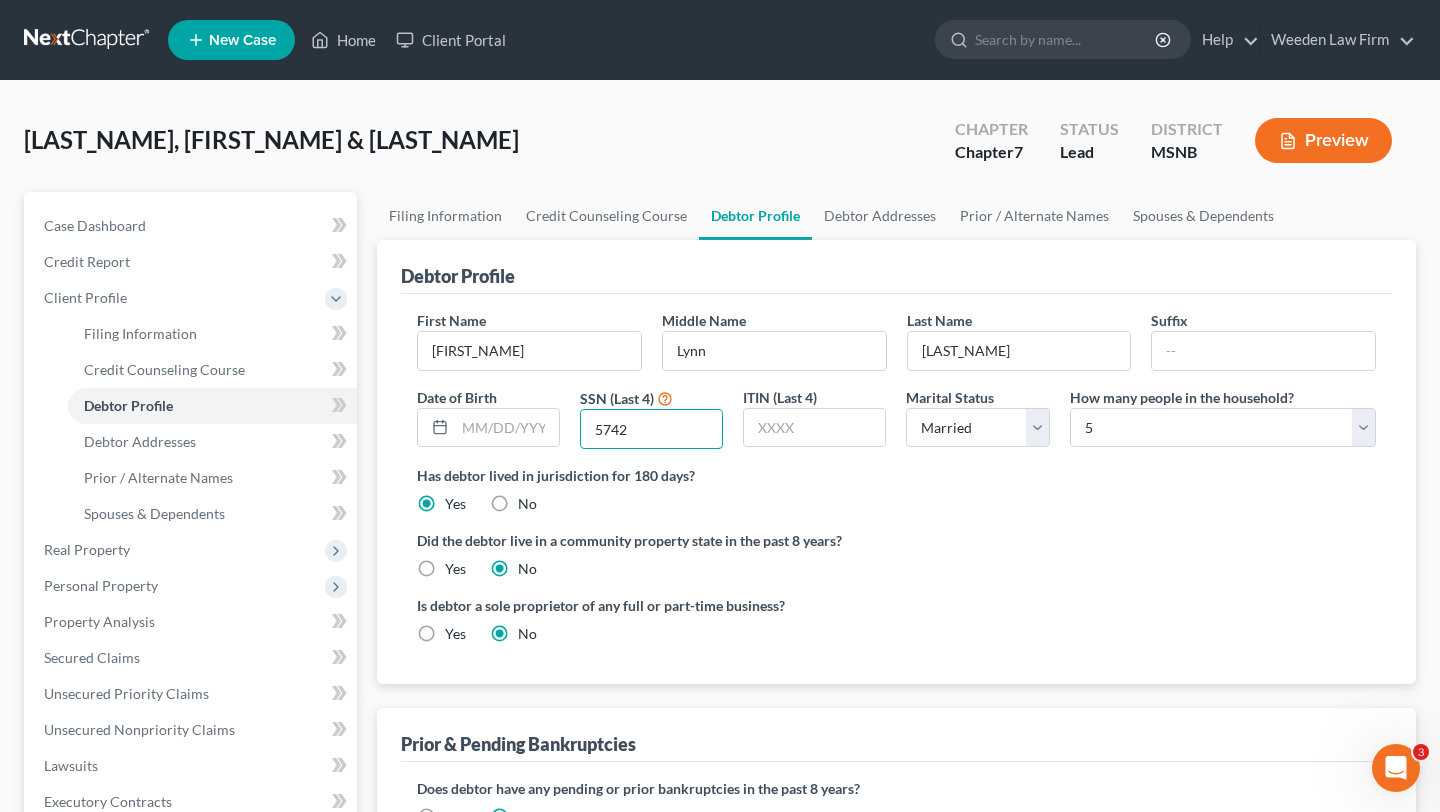 type on "5742" 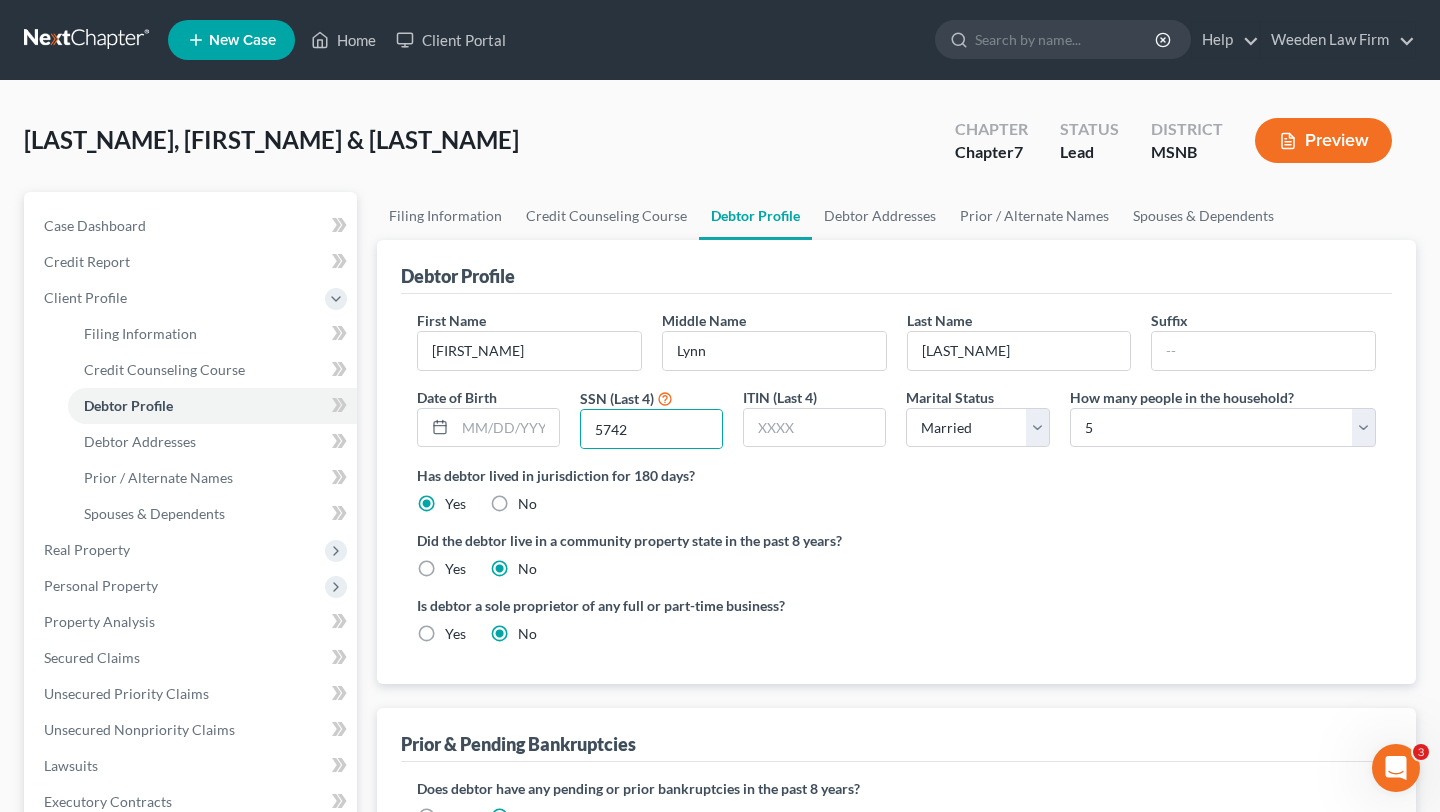 click on "Date of Birth" at bounding box center [488, 418] 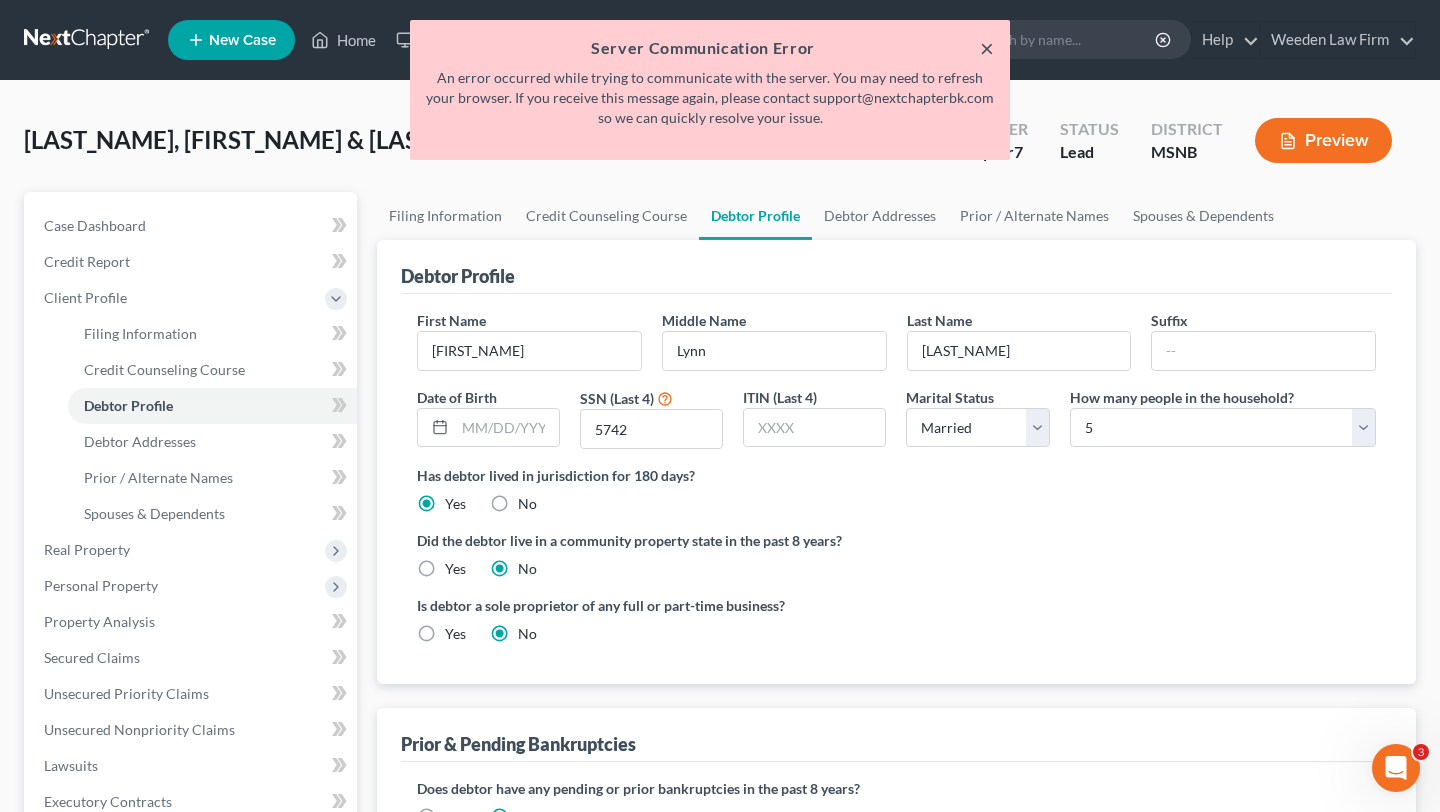 click on "×" at bounding box center [987, 48] 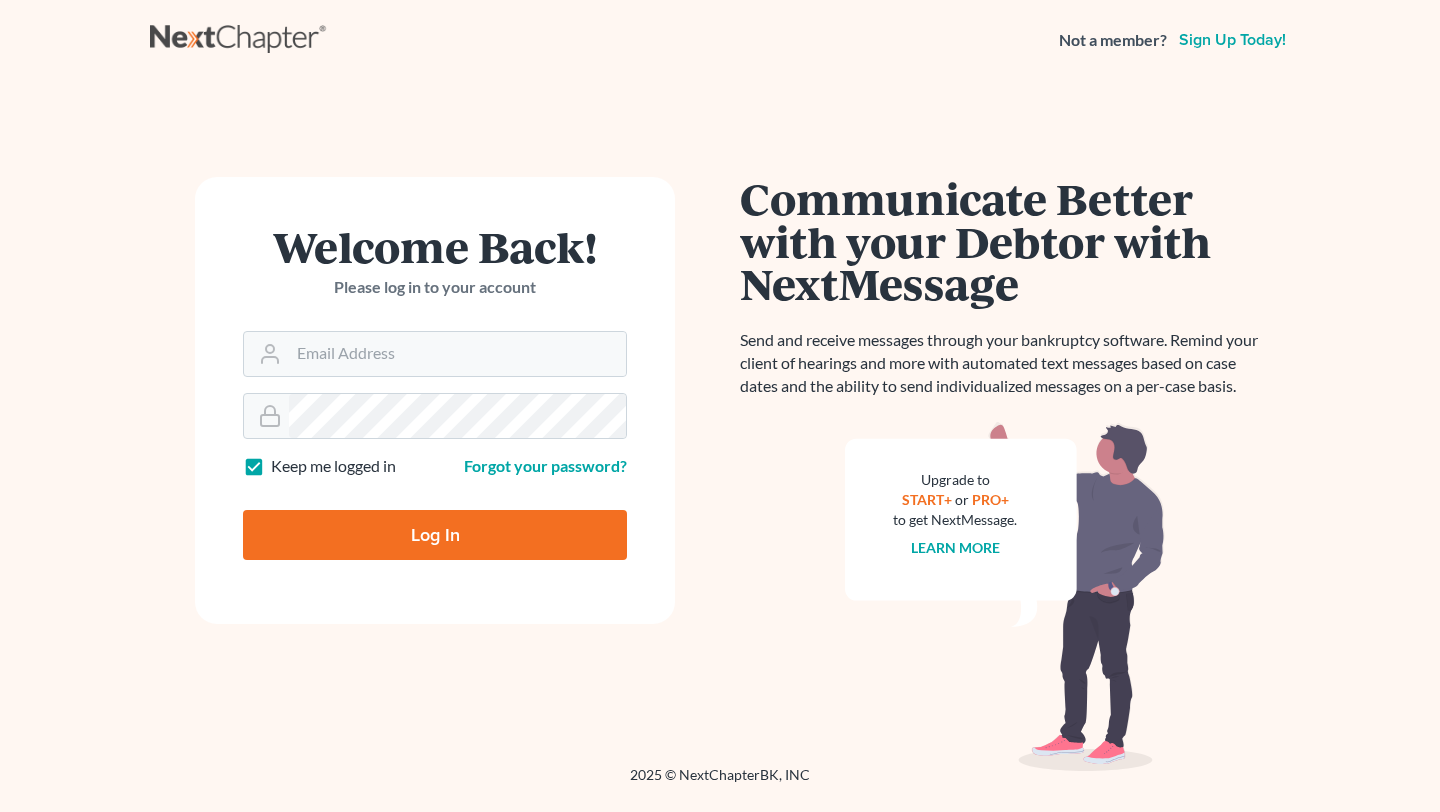 scroll, scrollTop: 0, scrollLeft: 0, axis: both 